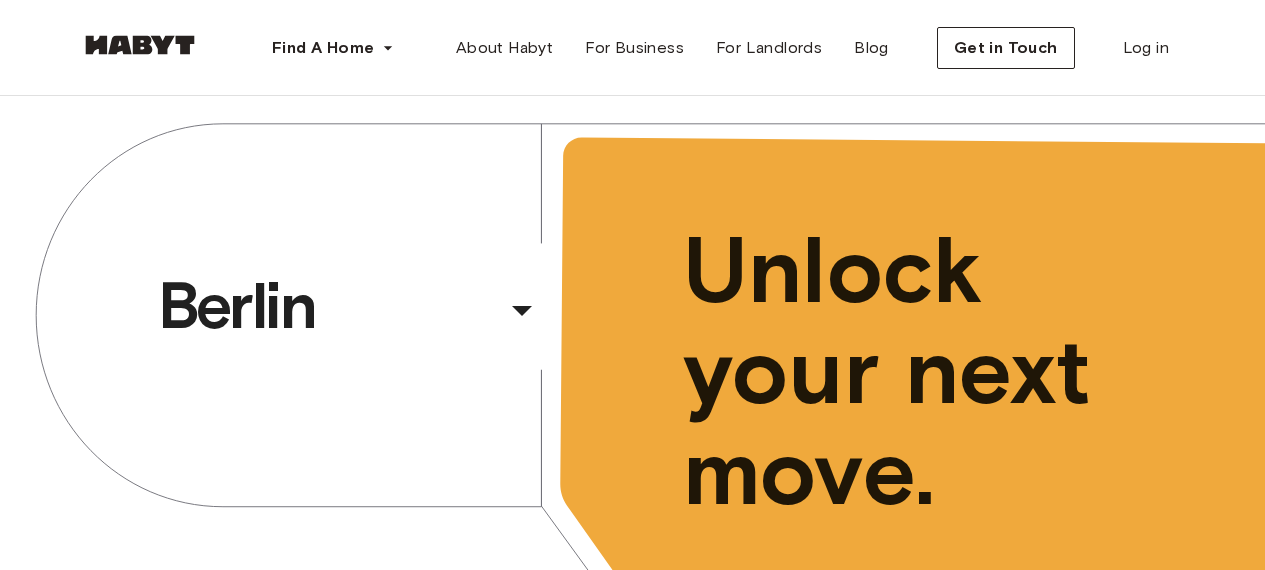 scroll, scrollTop: 0, scrollLeft: 0, axis: both 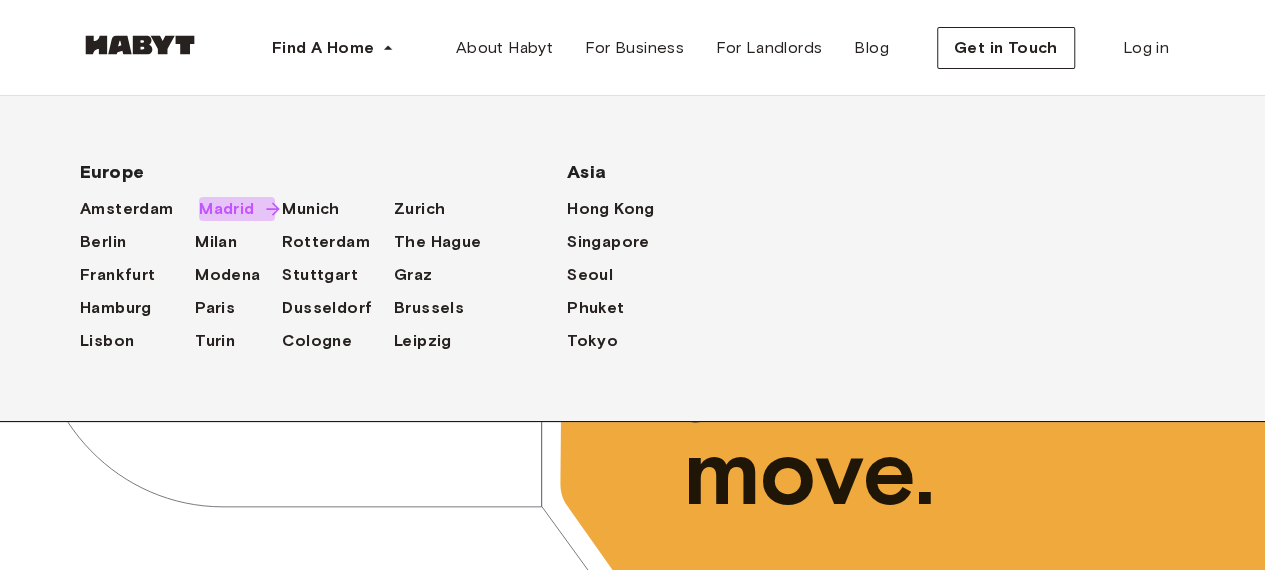 click on "Madrid" at bounding box center (226, 209) 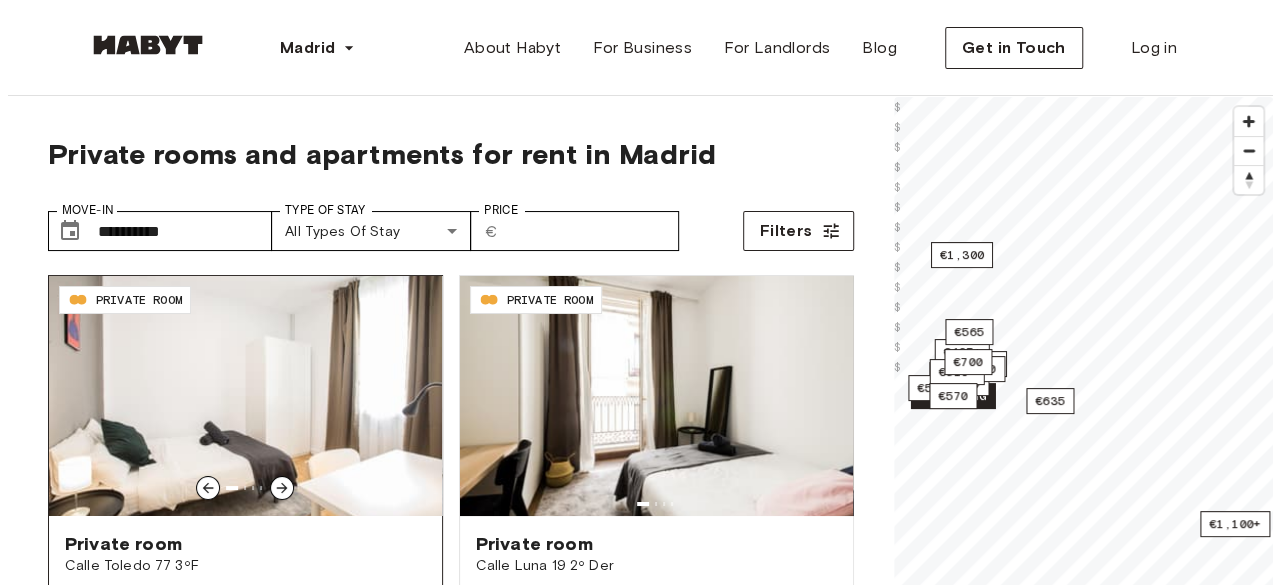 scroll, scrollTop: 200, scrollLeft: 0, axis: vertical 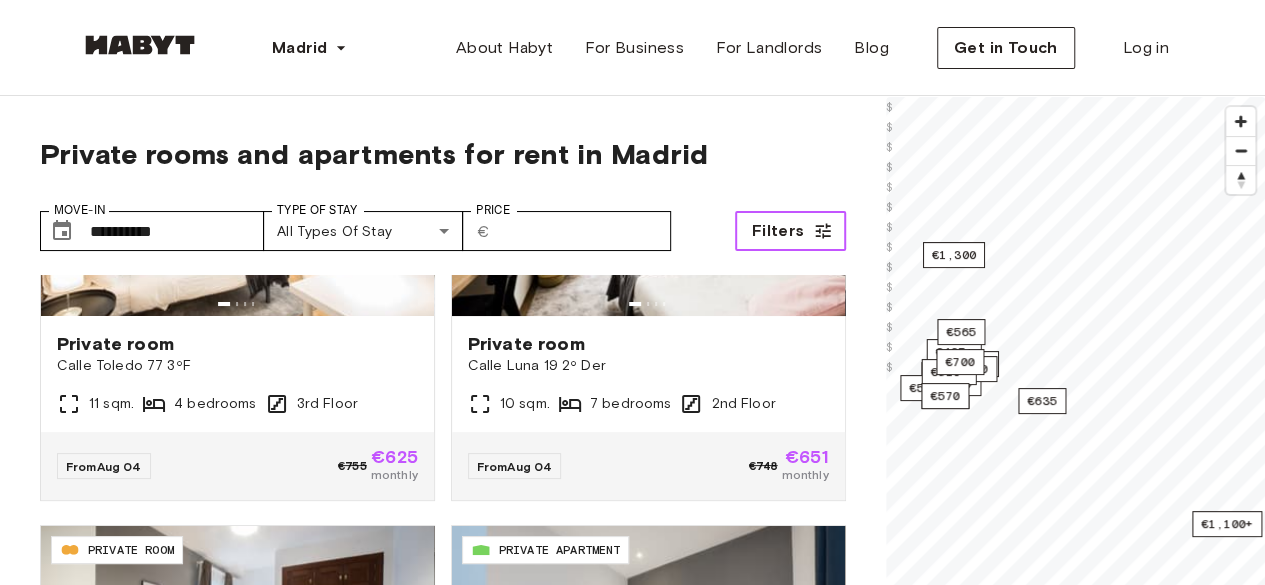 click on "Filters" at bounding box center (790, 231) 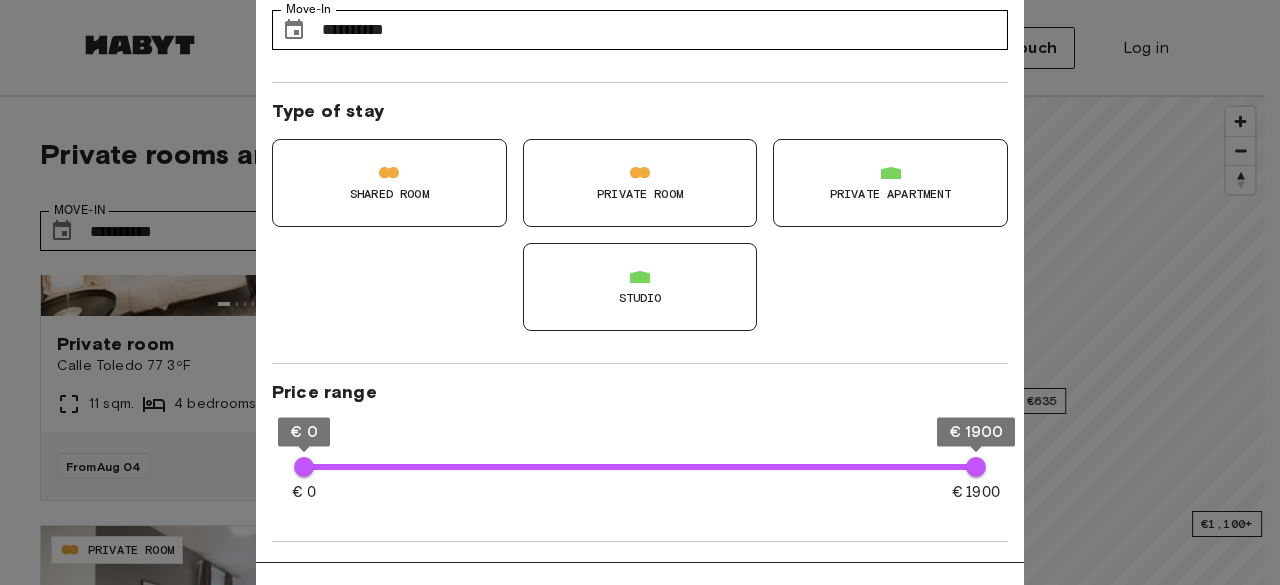scroll, scrollTop: 200, scrollLeft: 0, axis: vertical 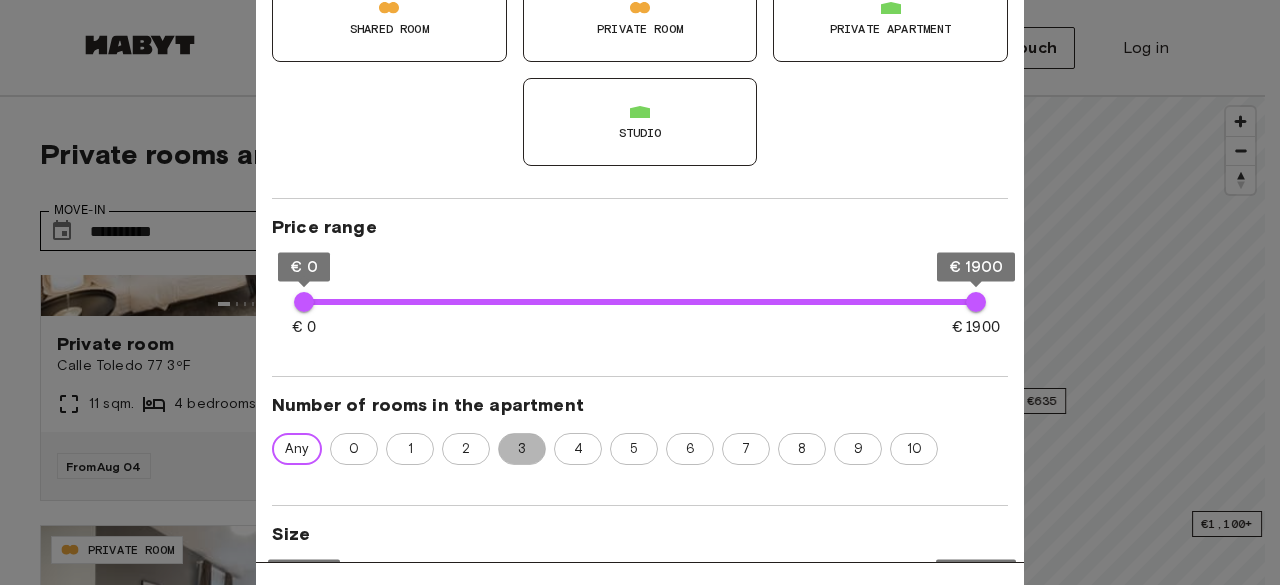 click on "3" at bounding box center [522, 449] 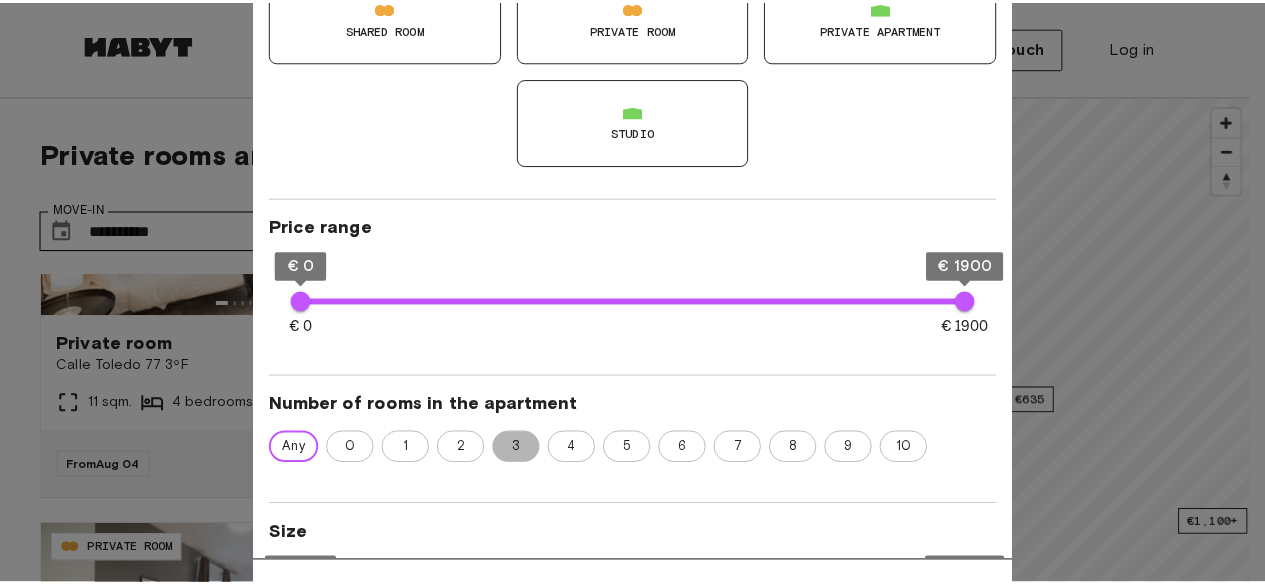 scroll, scrollTop: 0, scrollLeft: 0, axis: both 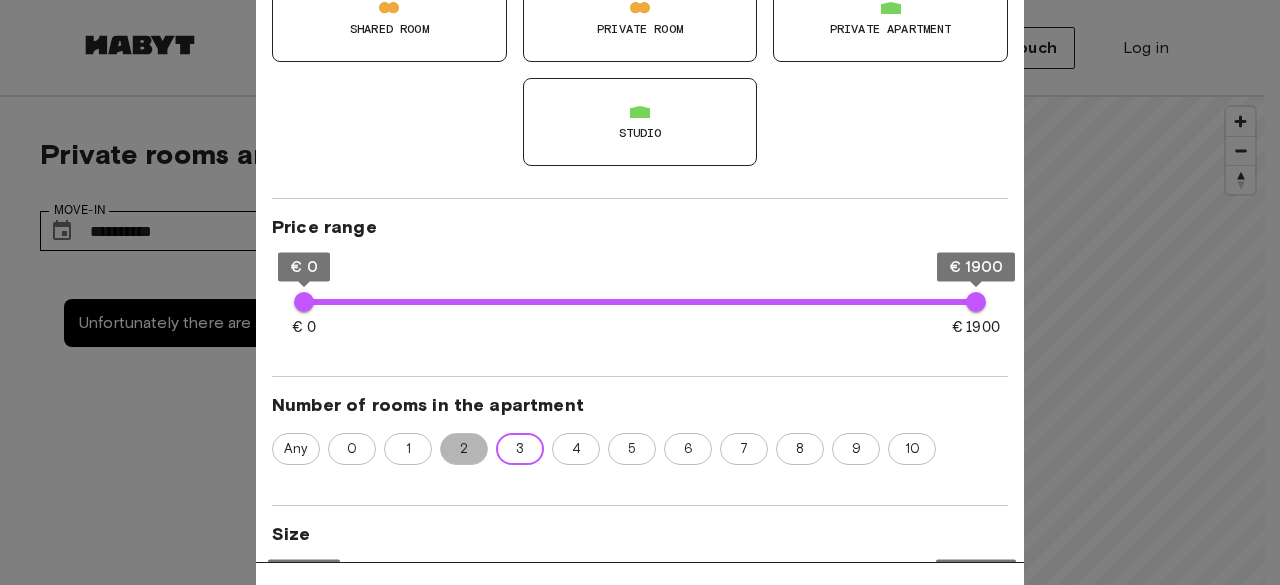 click on "2" at bounding box center (464, 449) 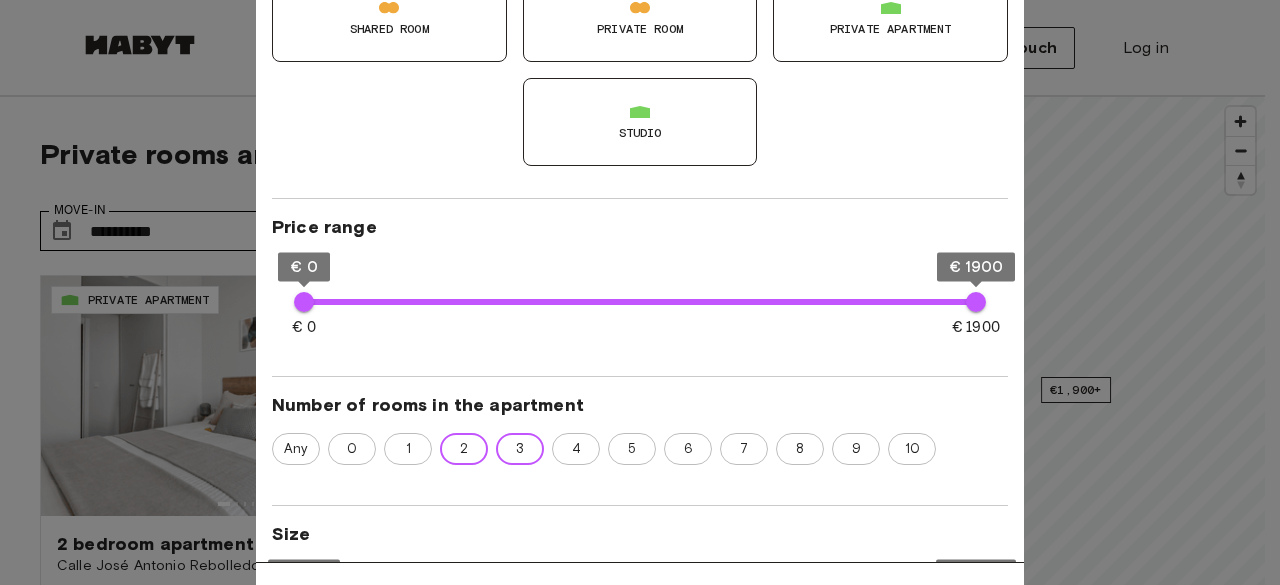 click at bounding box center [640, 292] 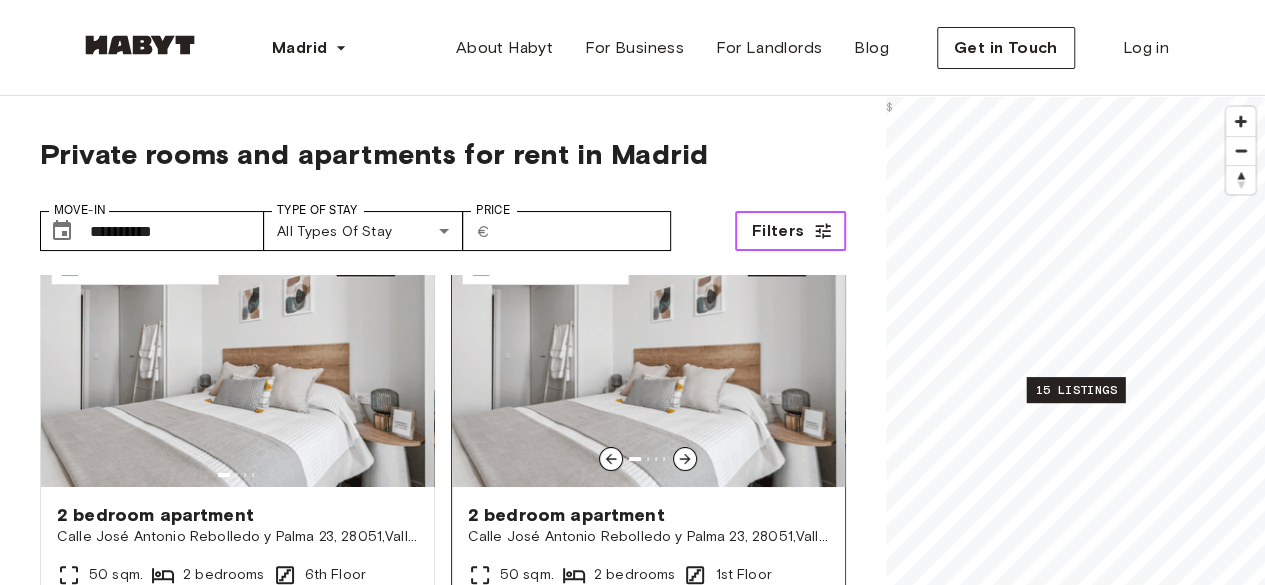 scroll, scrollTop: 0, scrollLeft: 0, axis: both 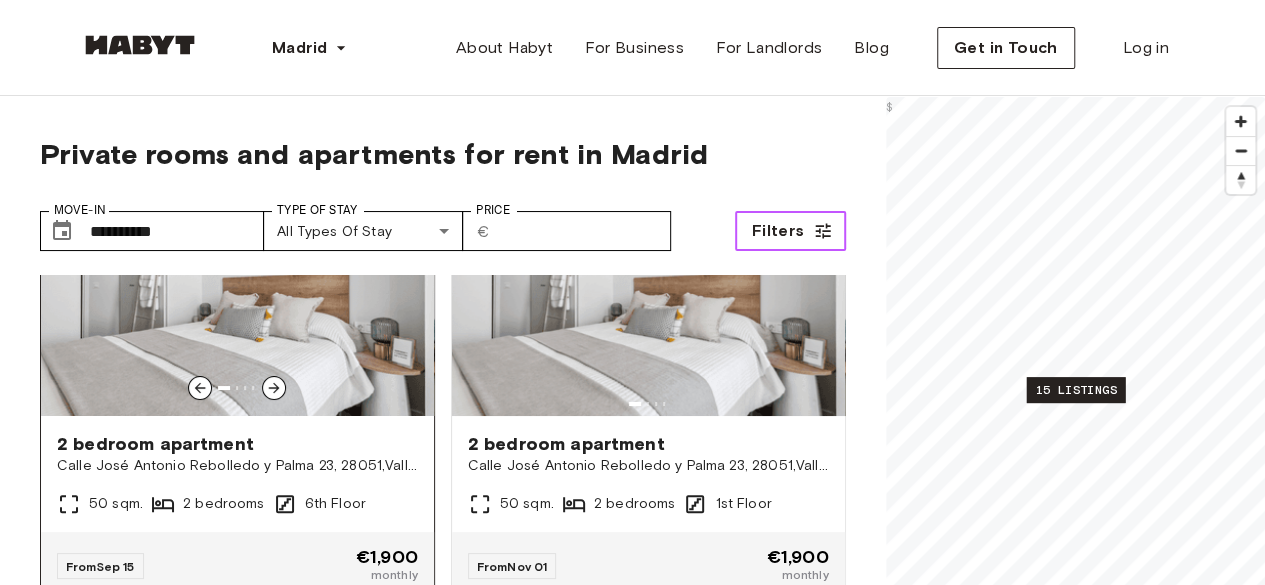 click at bounding box center [237, 296] 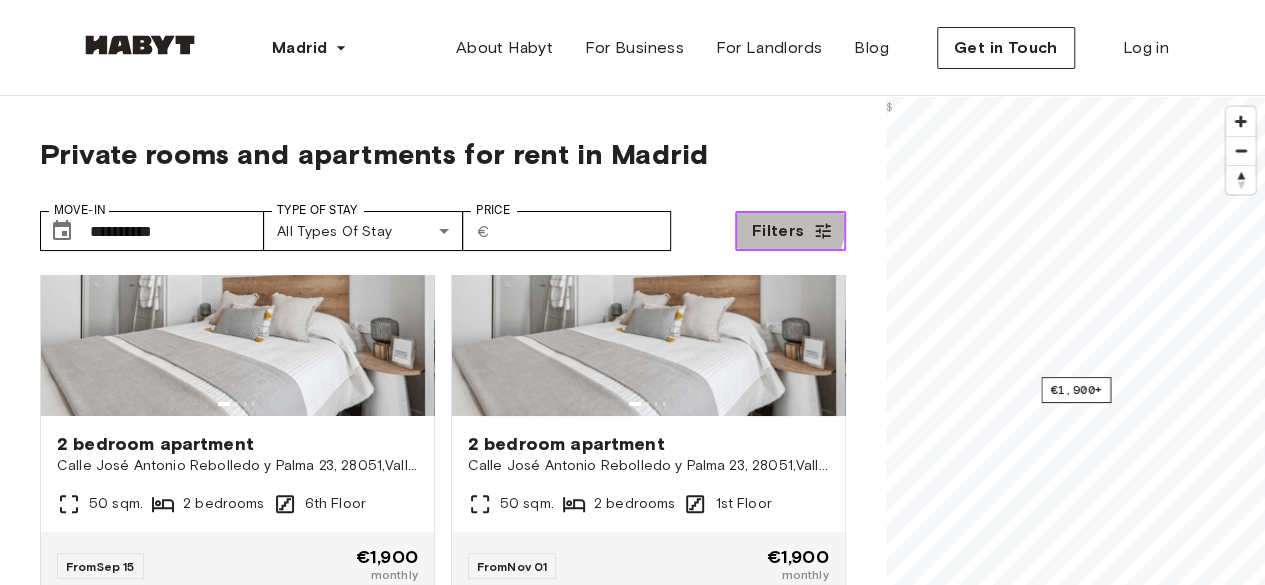 click on "Filters" at bounding box center [778, 231] 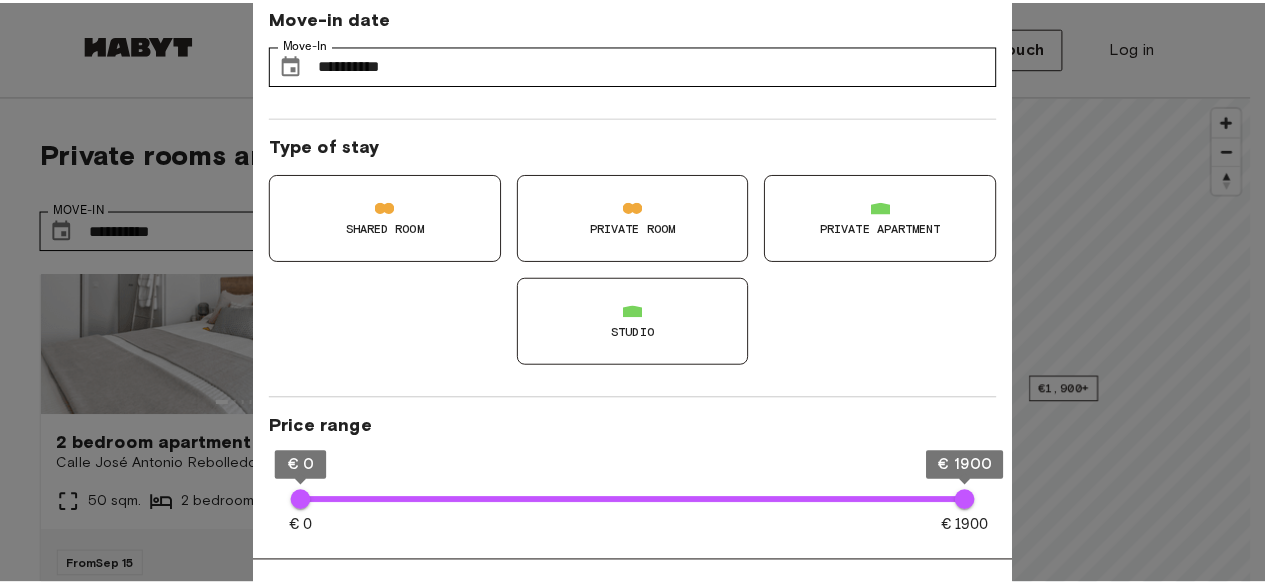 scroll, scrollTop: 200, scrollLeft: 0, axis: vertical 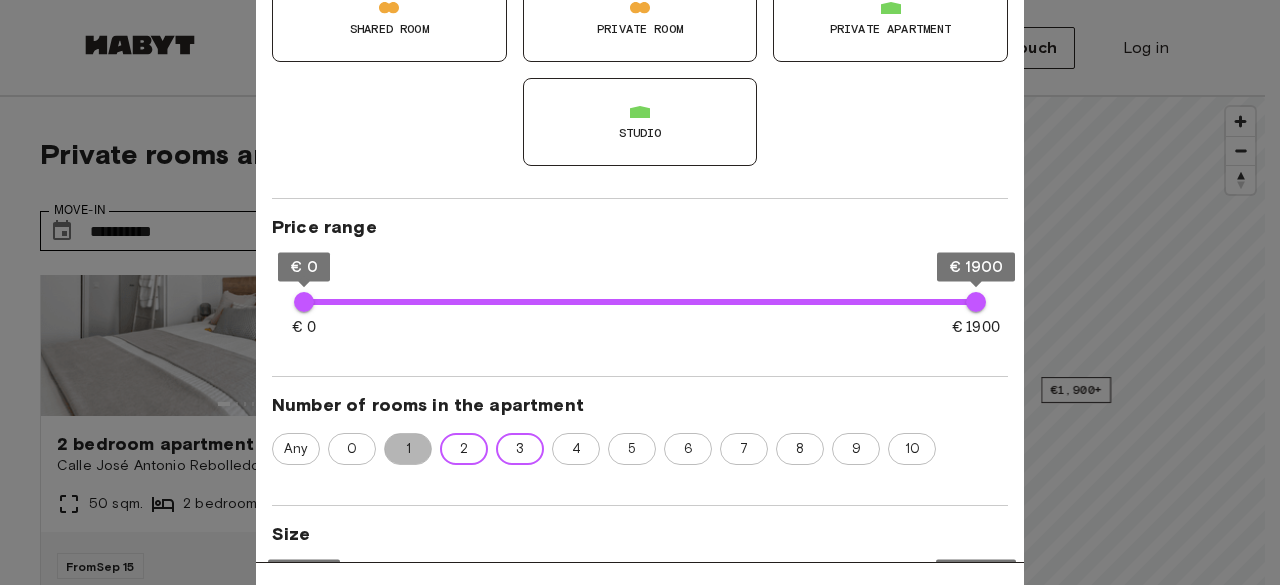 click on "1" at bounding box center (408, 449) 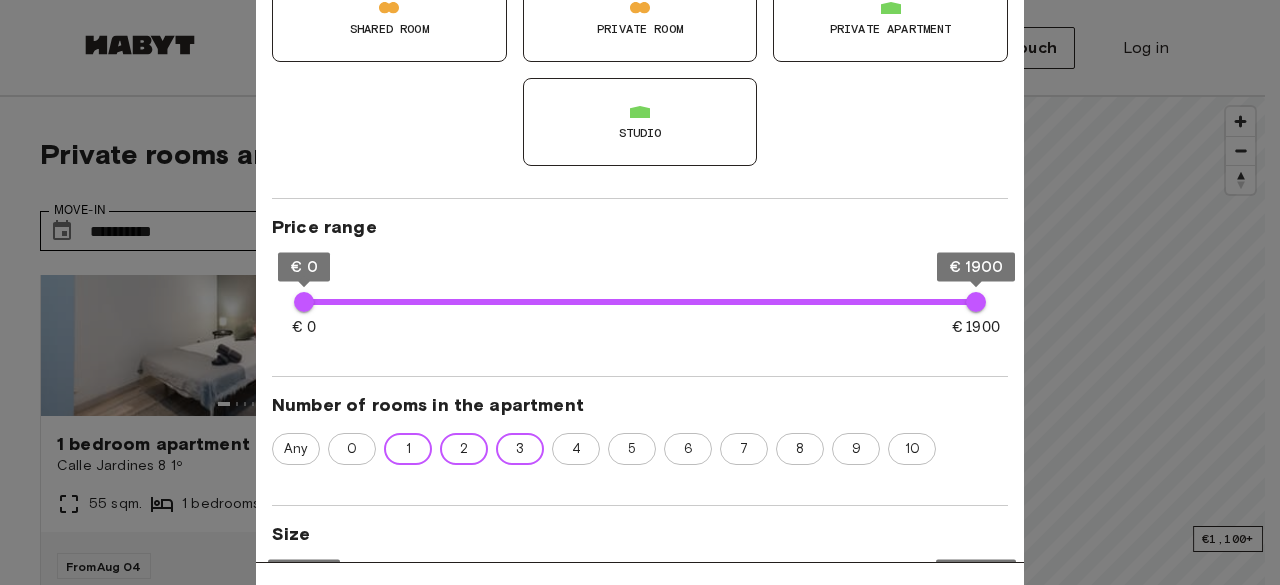 click at bounding box center [640, 292] 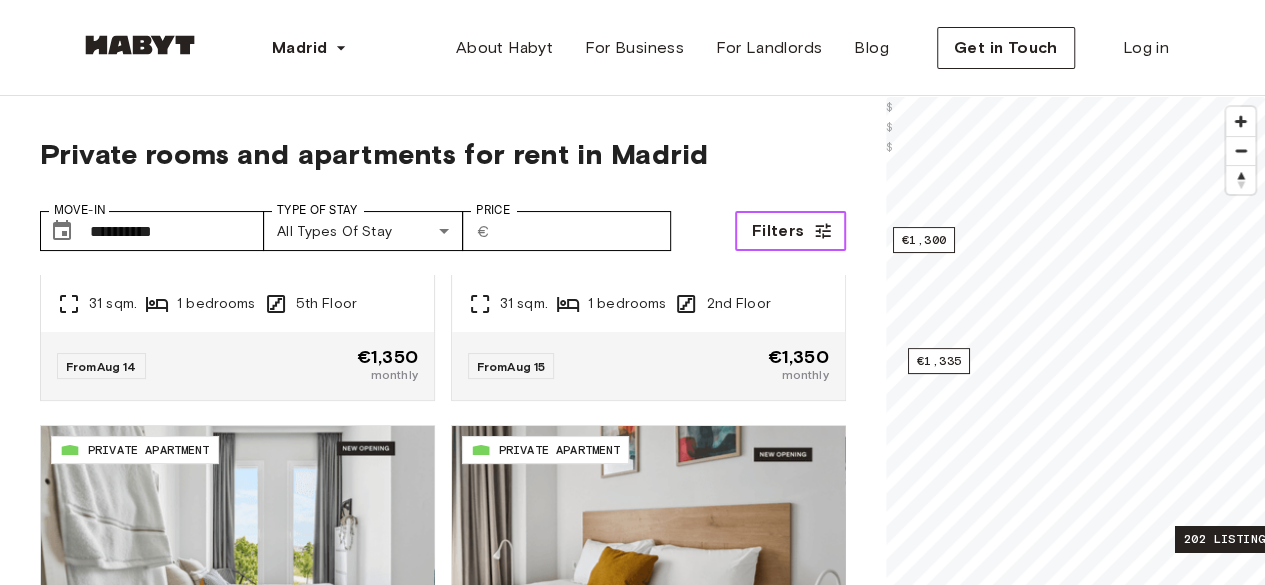 scroll, scrollTop: 4012, scrollLeft: 0, axis: vertical 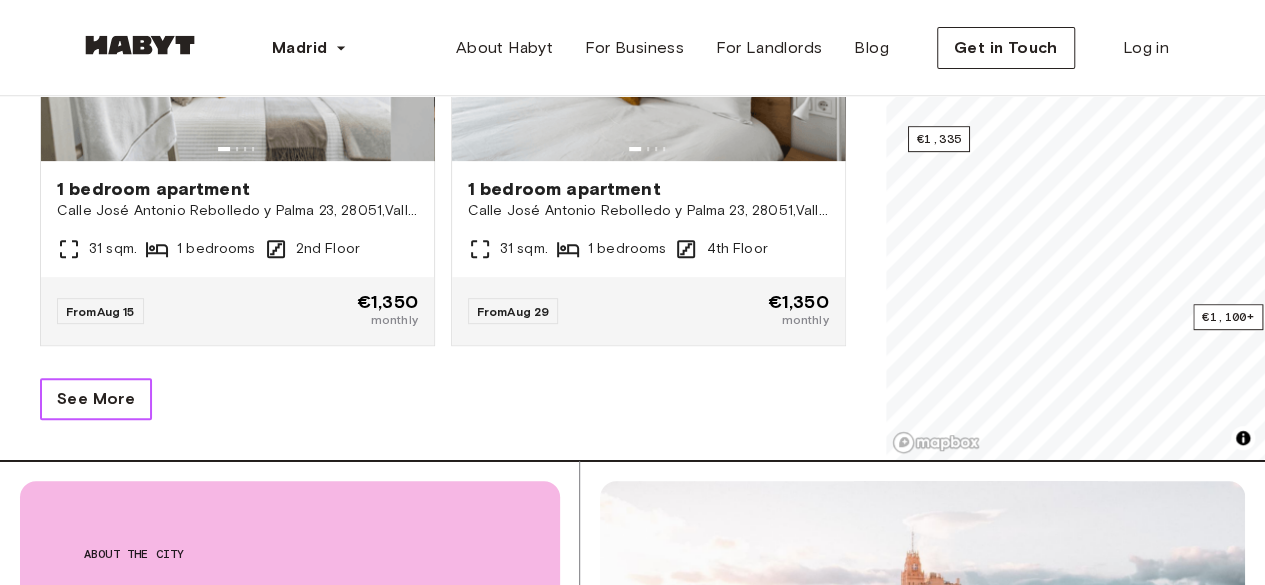 click on "See More" at bounding box center [96, 399] 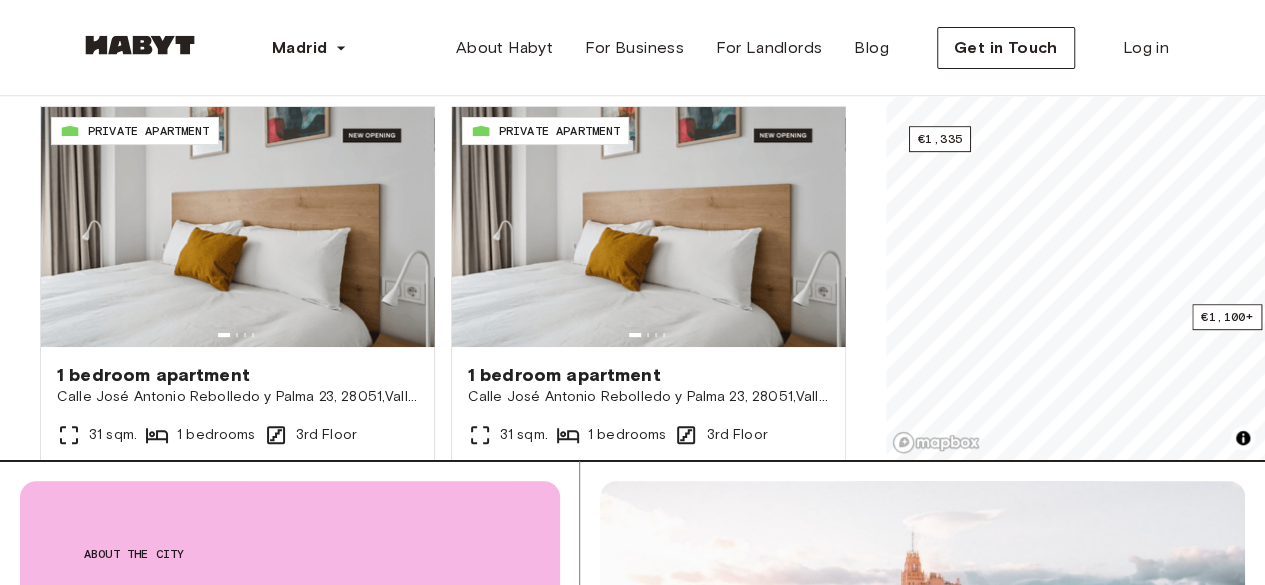 scroll, scrollTop: 7412, scrollLeft: 0, axis: vertical 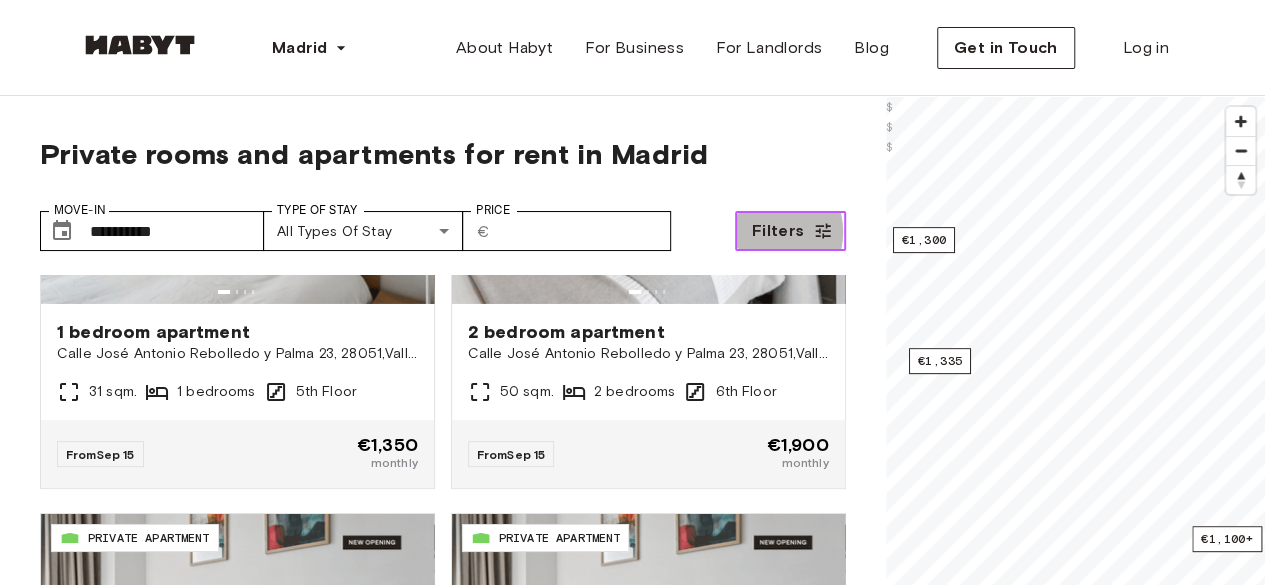 click on "Filters" at bounding box center [778, 231] 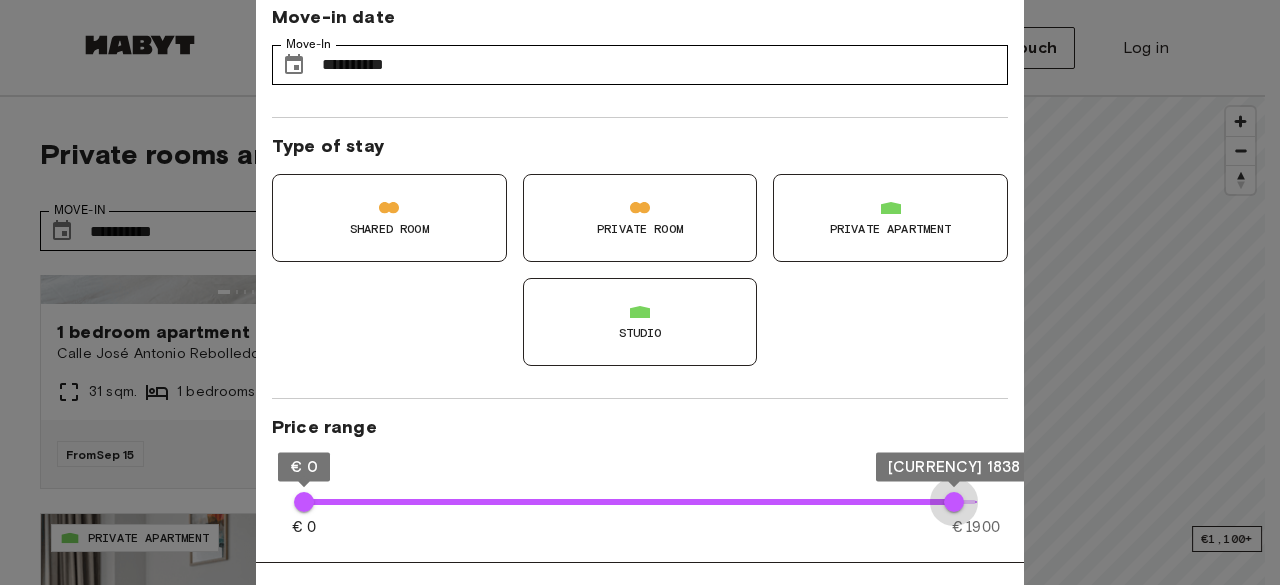 type on "****" 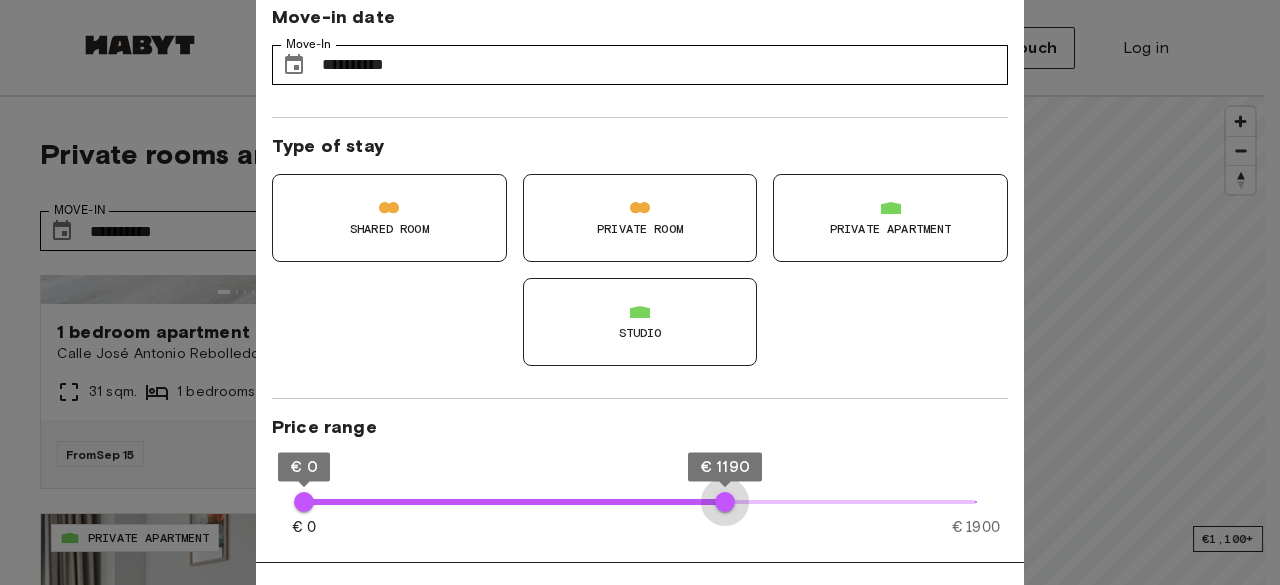 type on "****" 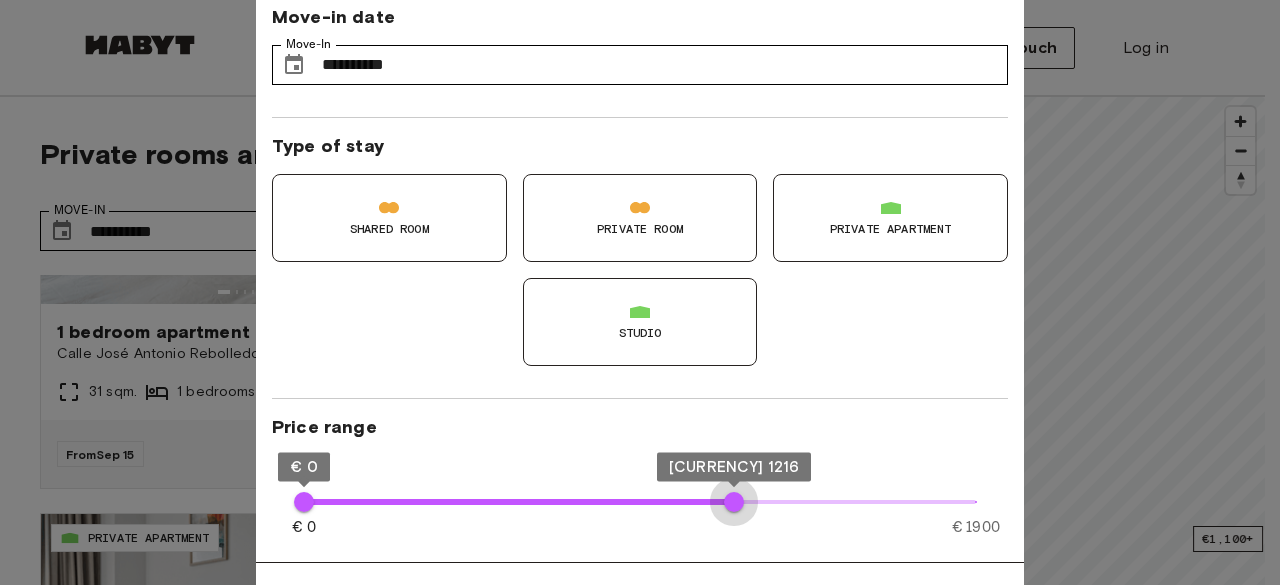 drag, startPoint x: 946, startPoint y: 511, endPoint x: 734, endPoint y: 521, distance: 212.23572 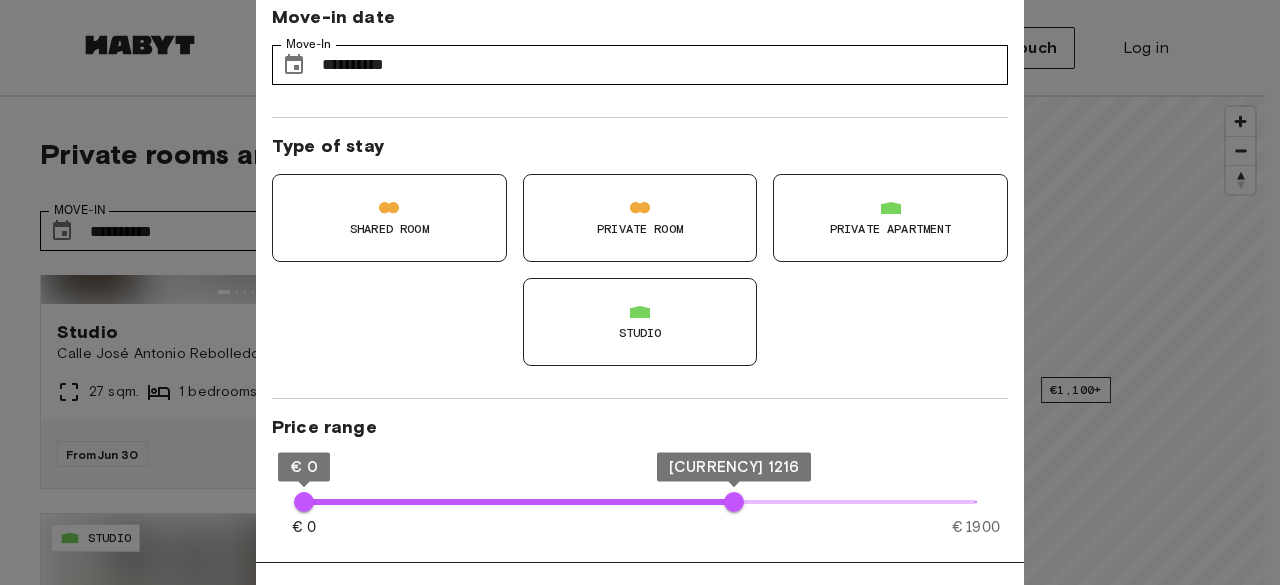click at bounding box center (640, 292) 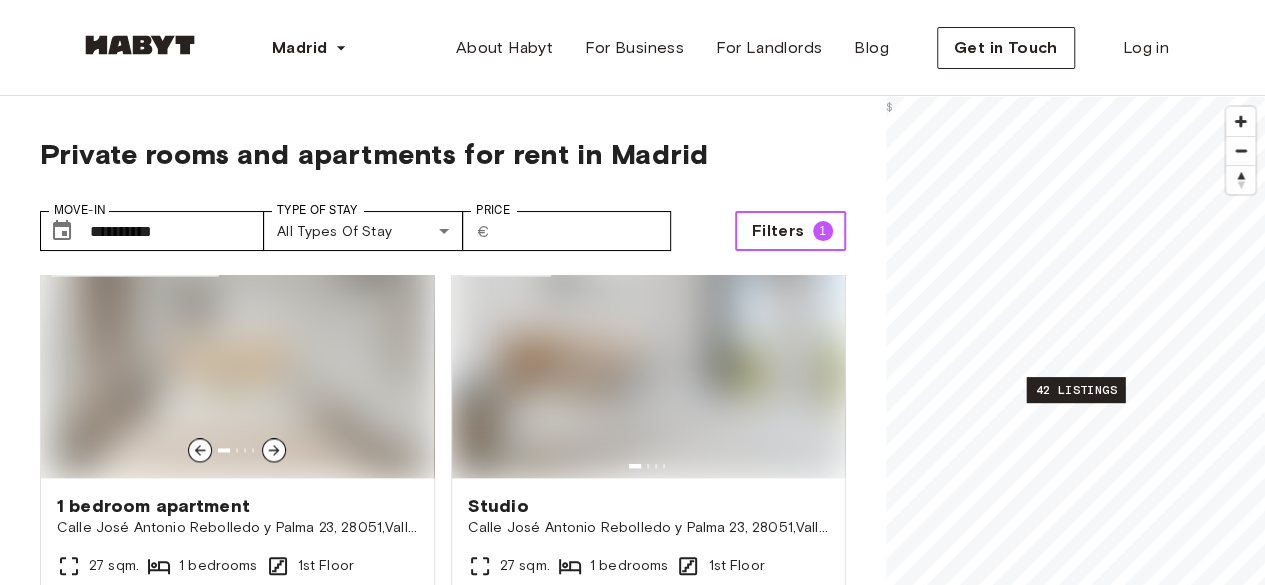 scroll, scrollTop: 1212, scrollLeft: 0, axis: vertical 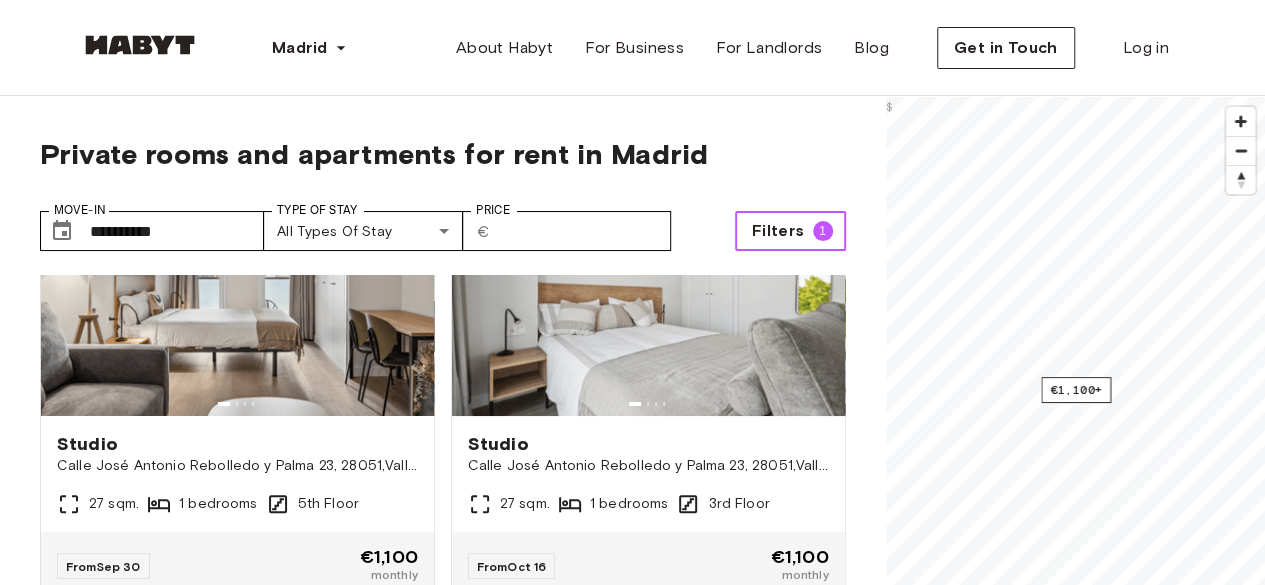 click on "Filters" at bounding box center (778, 231) 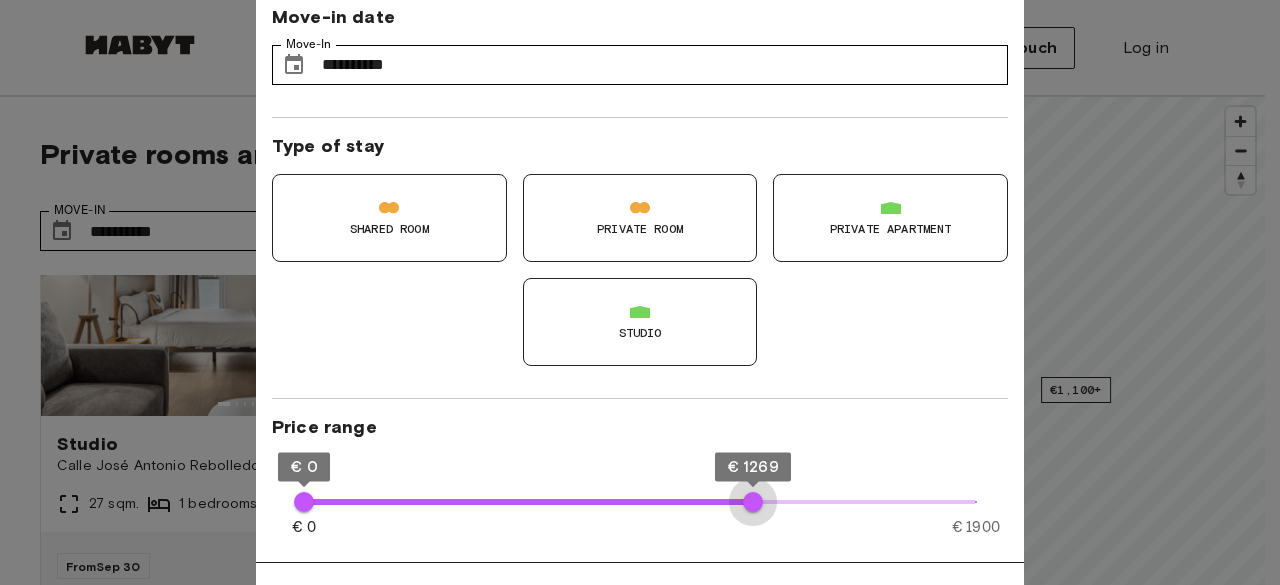 type on "****" 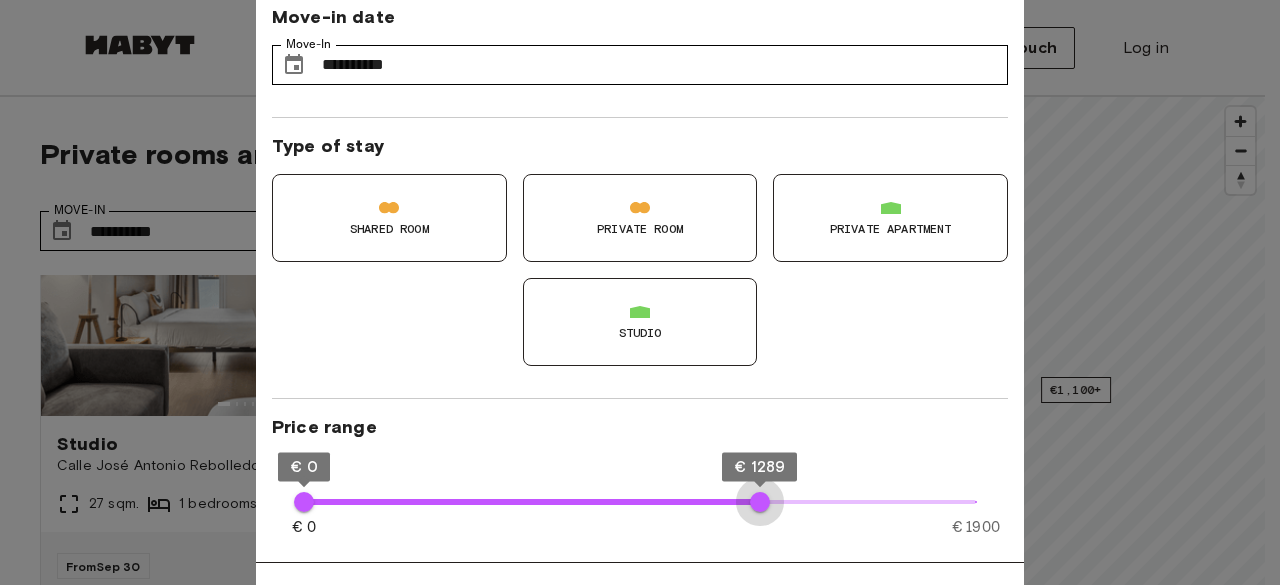 drag, startPoint x: 736, startPoint y: 501, endPoint x: 760, endPoint y: 505, distance: 24.33105 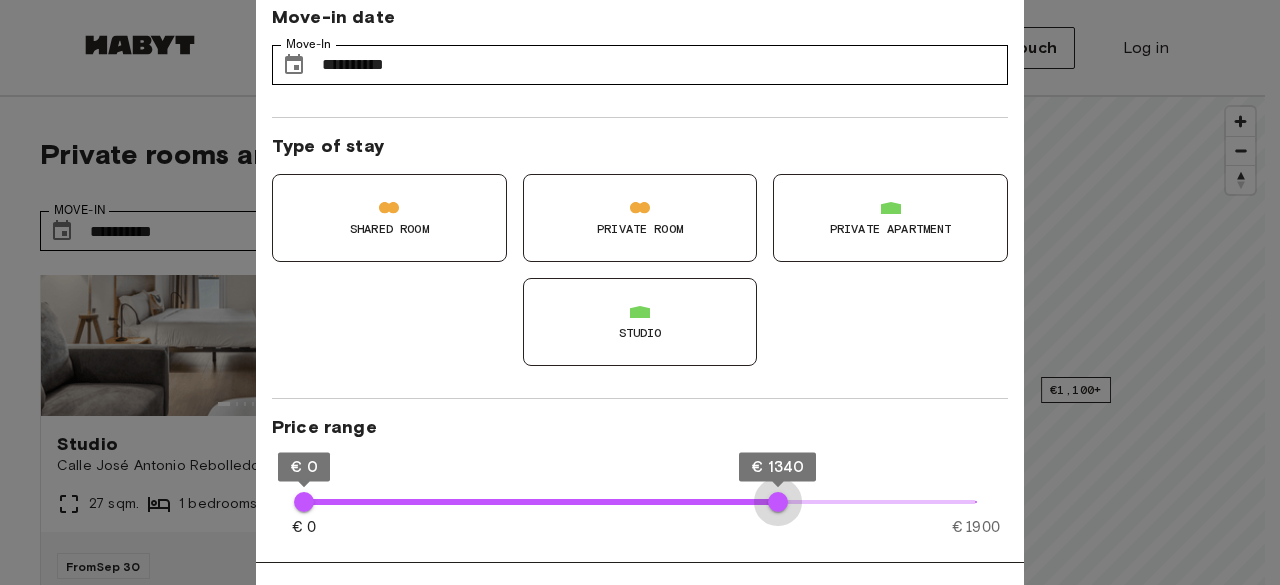 type on "****" 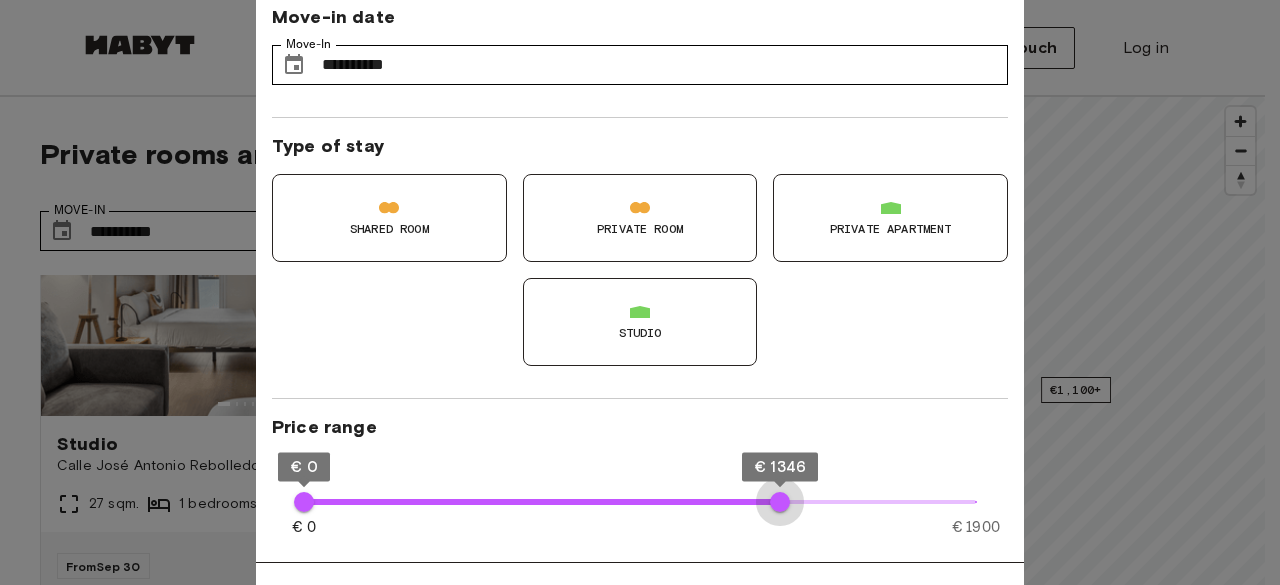 drag, startPoint x: 768, startPoint y: 501, endPoint x: 780, endPoint y: 512, distance: 16.27882 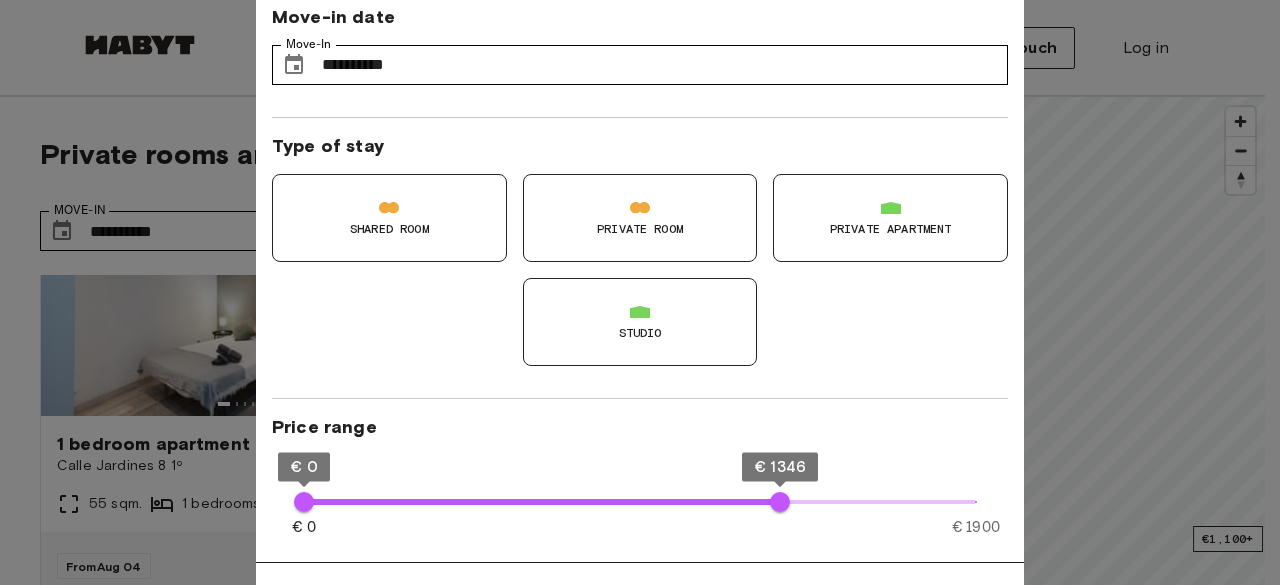 click at bounding box center [640, 292] 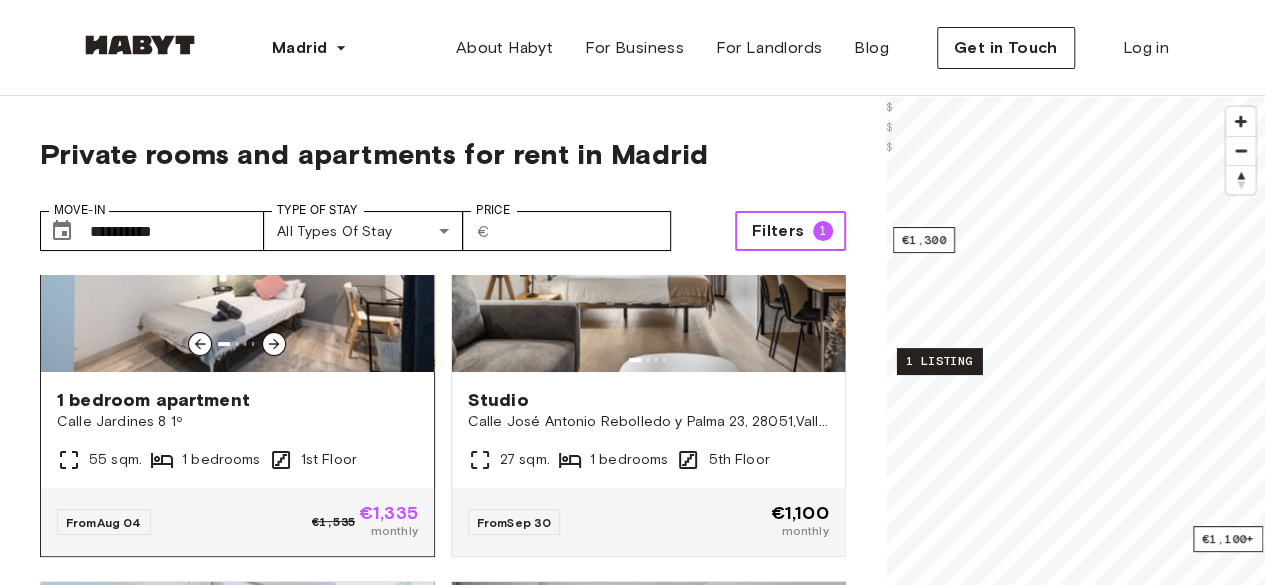 scroll, scrollTop: 100, scrollLeft: 0, axis: vertical 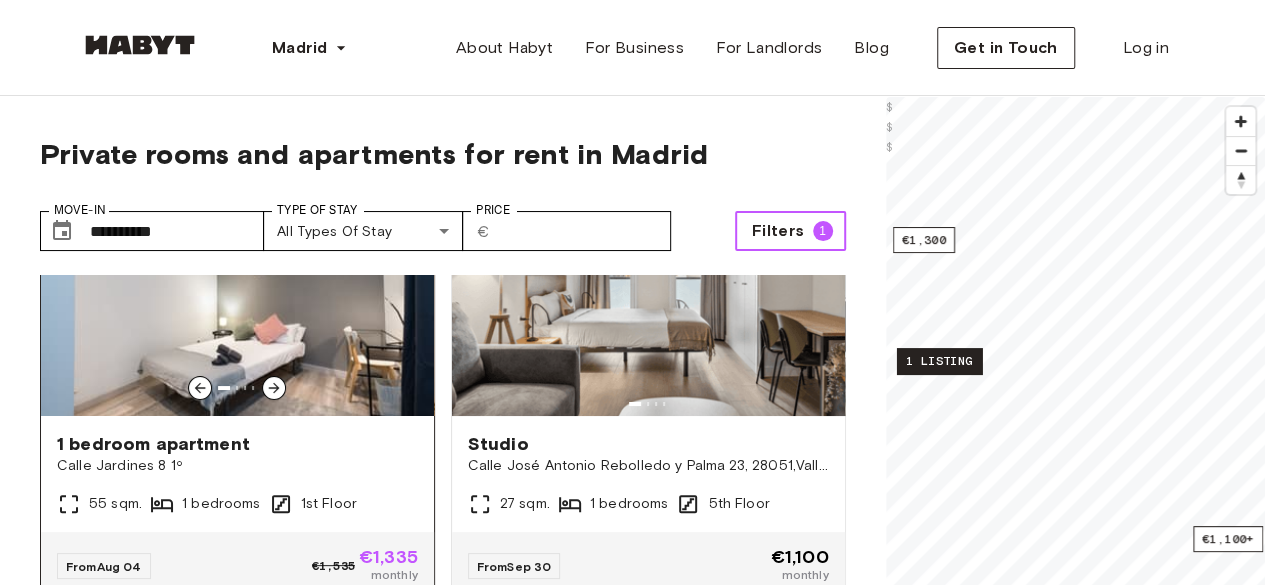 click at bounding box center (237, 296) 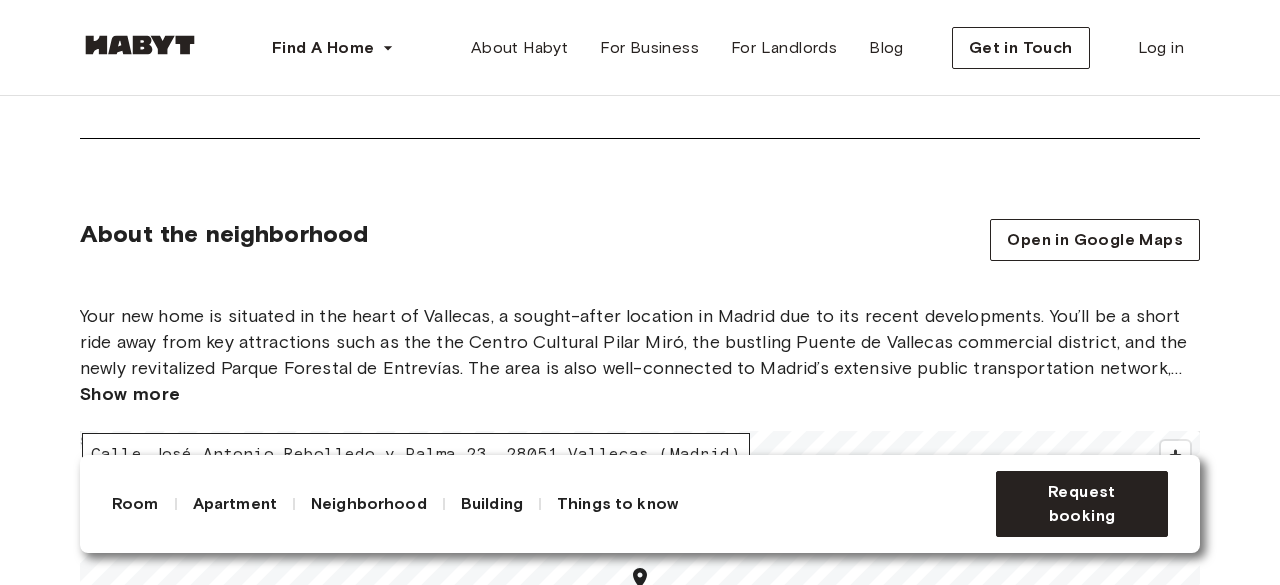 scroll, scrollTop: 1900, scrollLeft: 0, axis: vertical 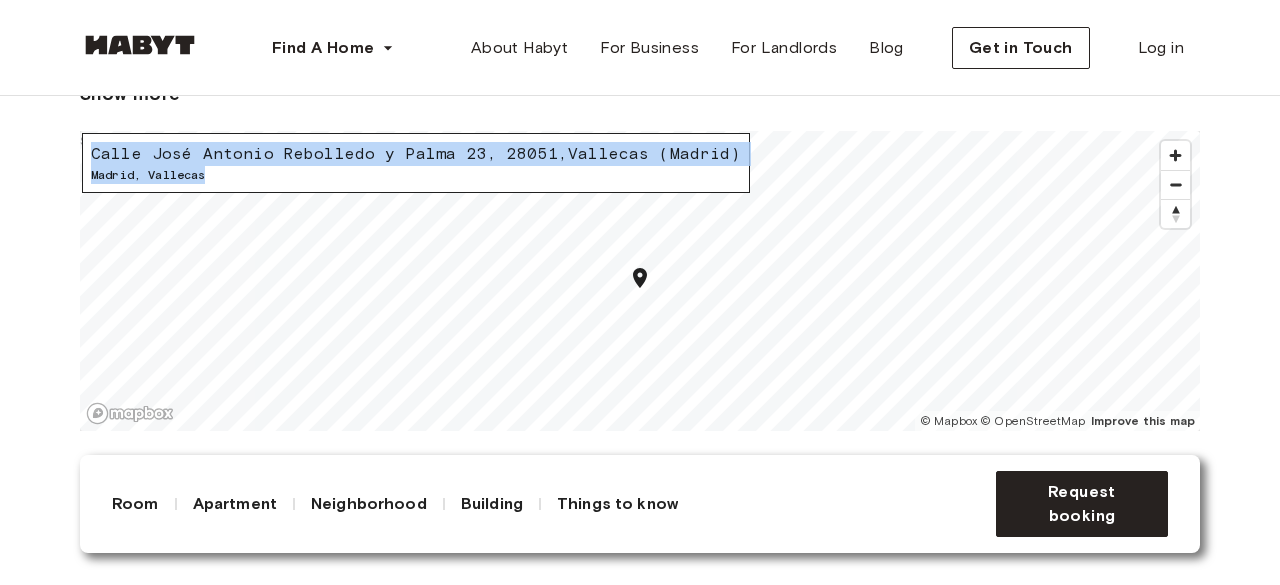 drag, startPoint x: 262, startPoint y: 175, endPoint x: 91, endPoint y: 152, distance: 172.53986 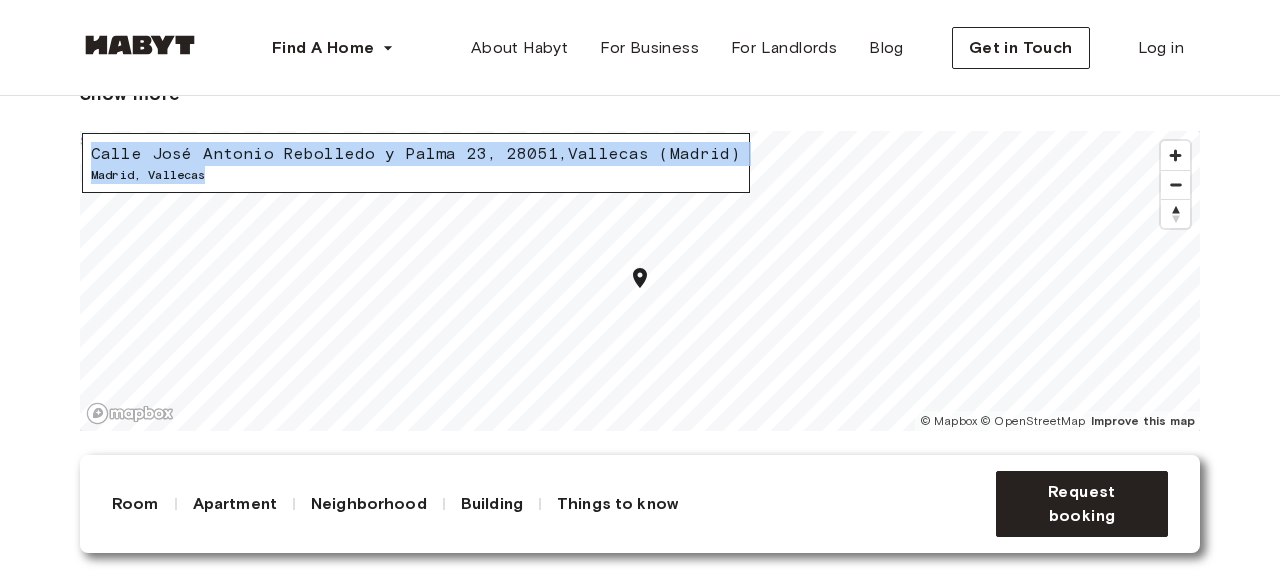 copy on "Calle José Antonio Rebolledo y Palma 23, 28051,Vallecas (Madrid) Madrid ,   Vallecas" 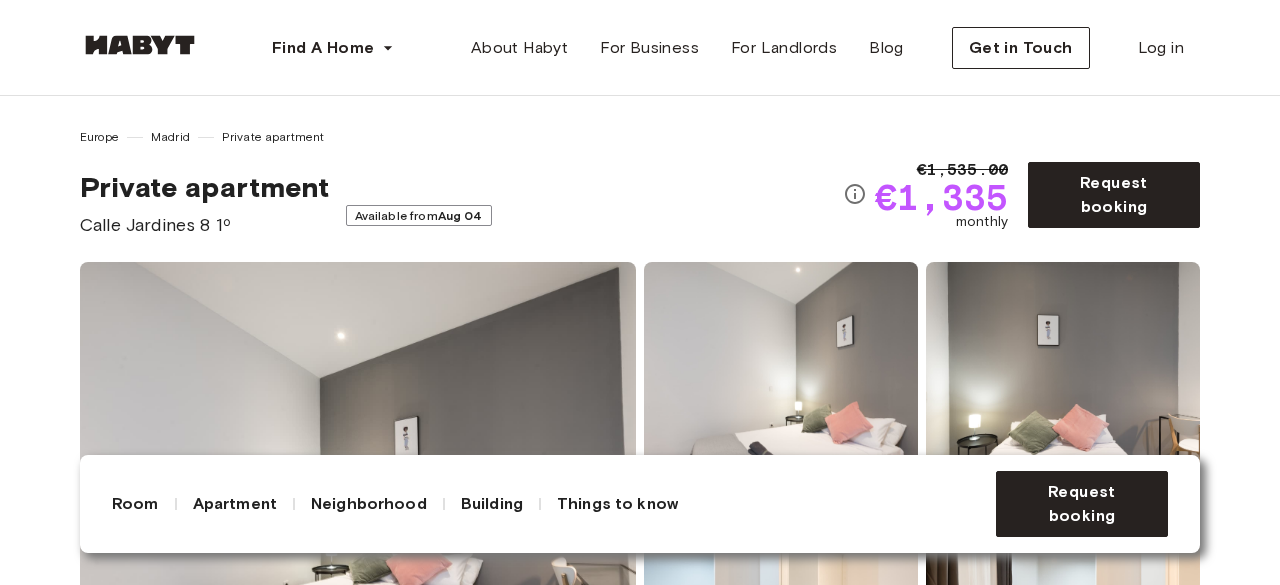scroll, scrollTop: 0, scrollLeft: 0, axis: both 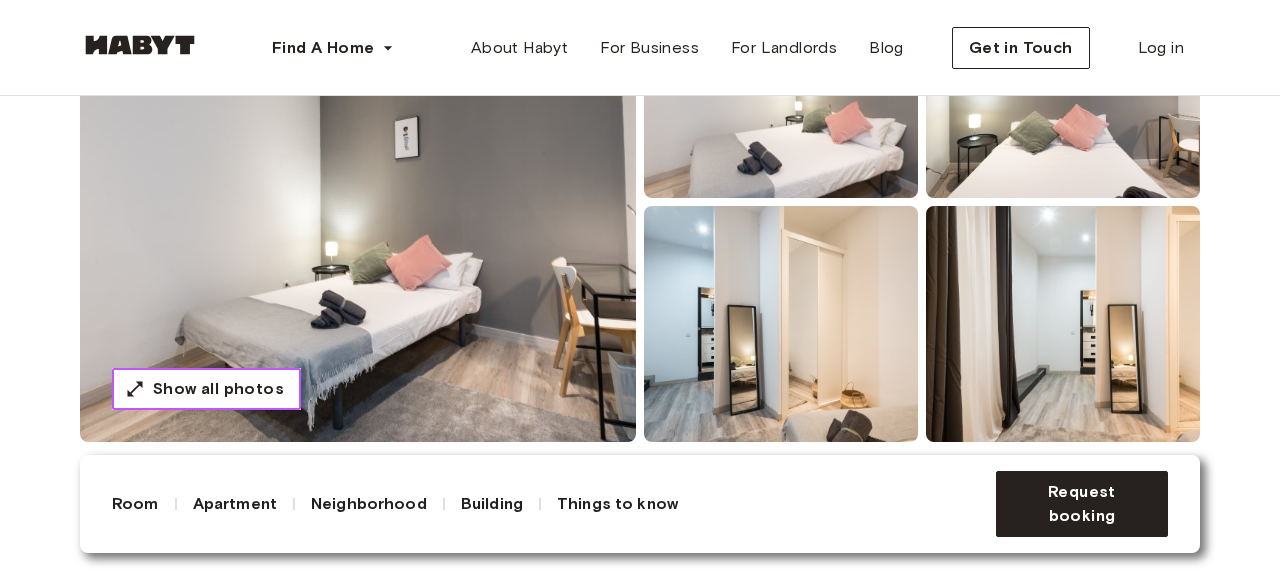 click on "Show all photos" at bounding box center [218, 389] 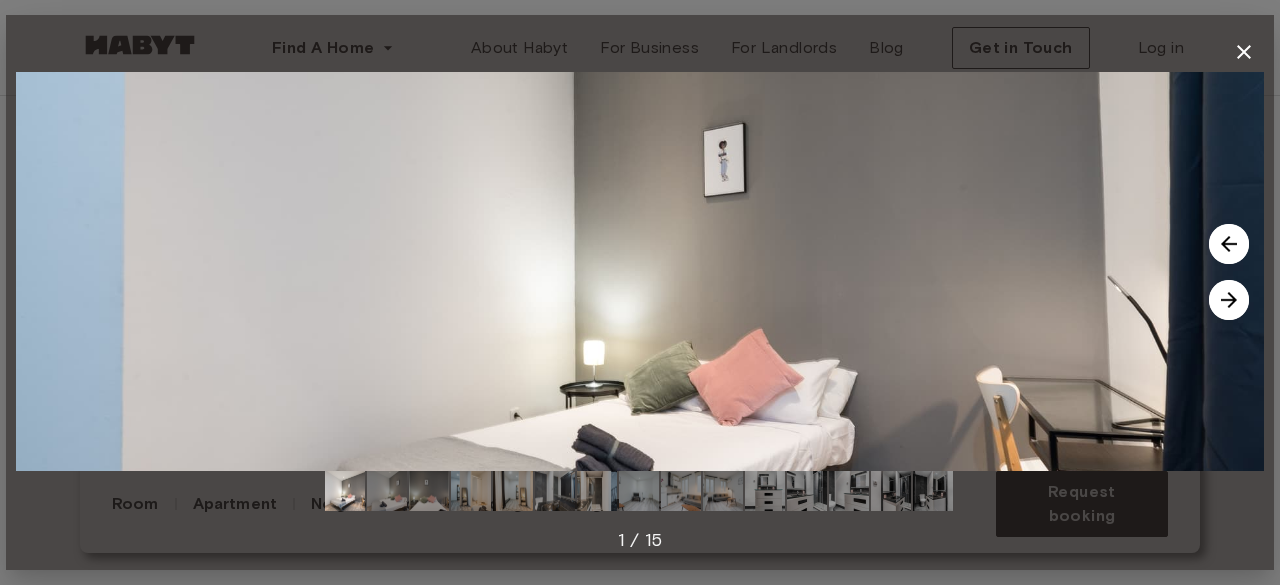click at bounding box center [1229, 300] 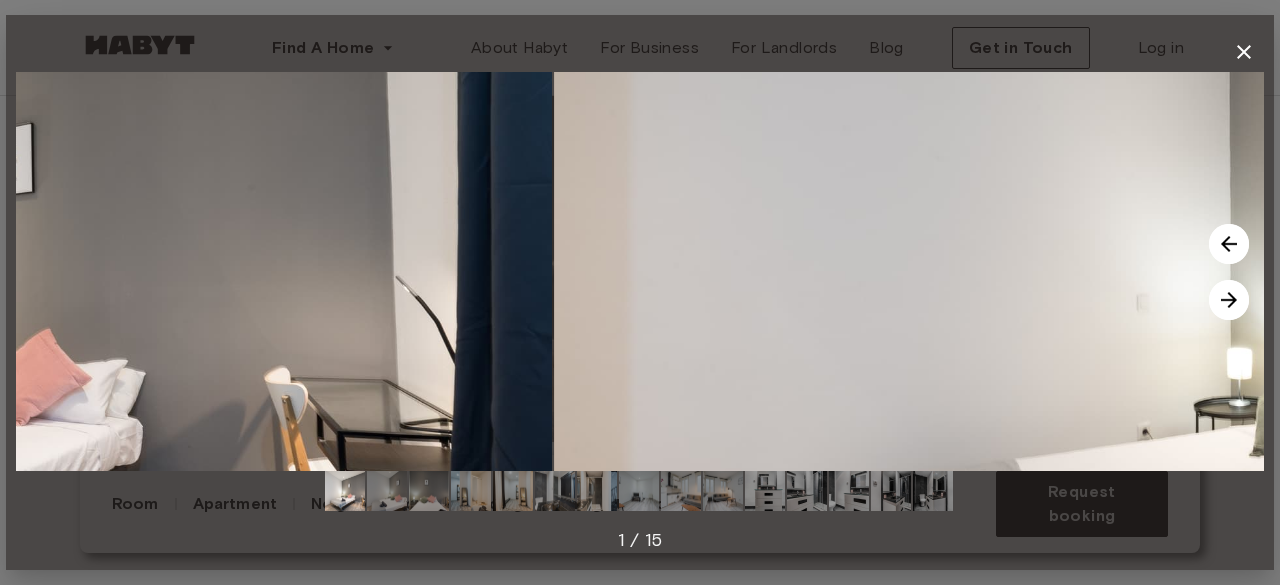click at bounding box center (1229, 300) 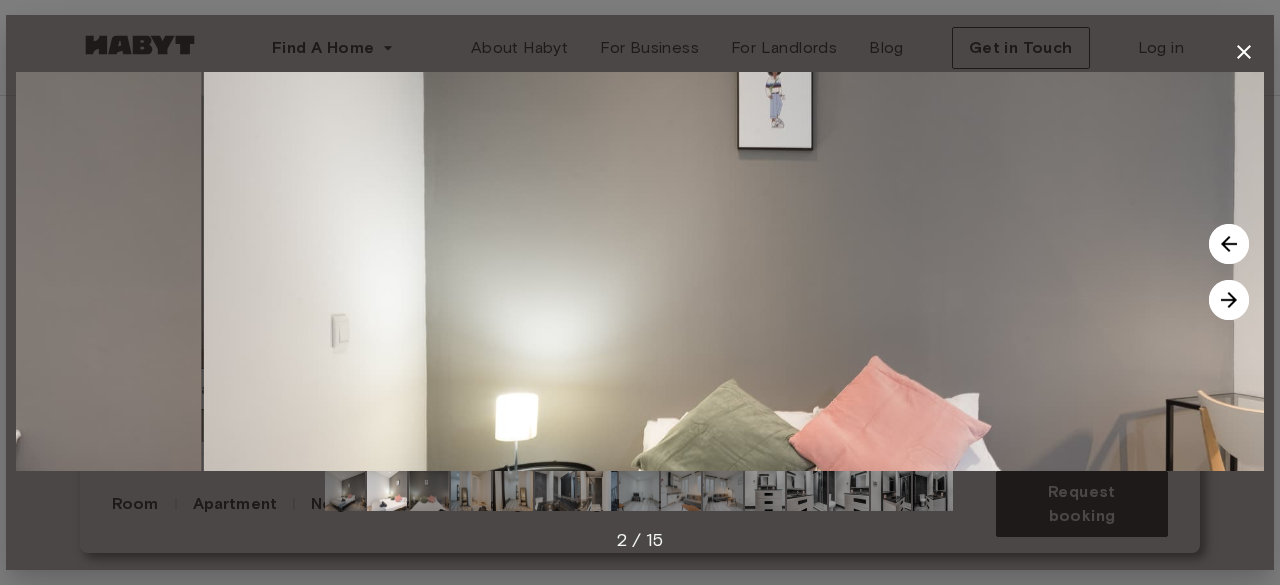 click at bounding box center [1229, 300] 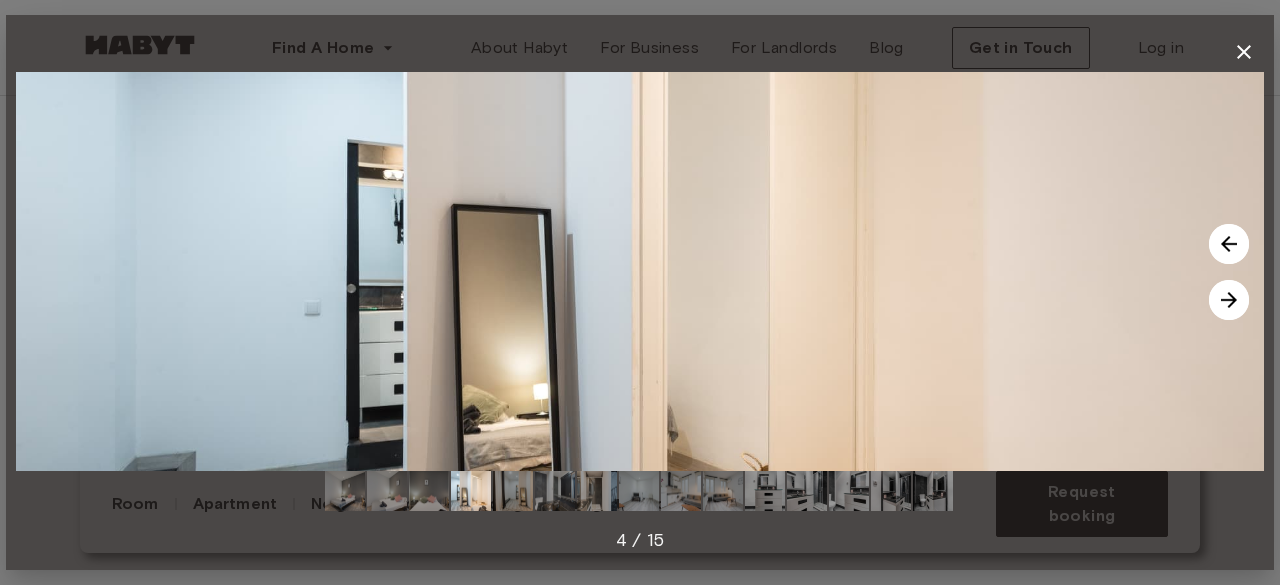 click at bounding box center (1229, 300) 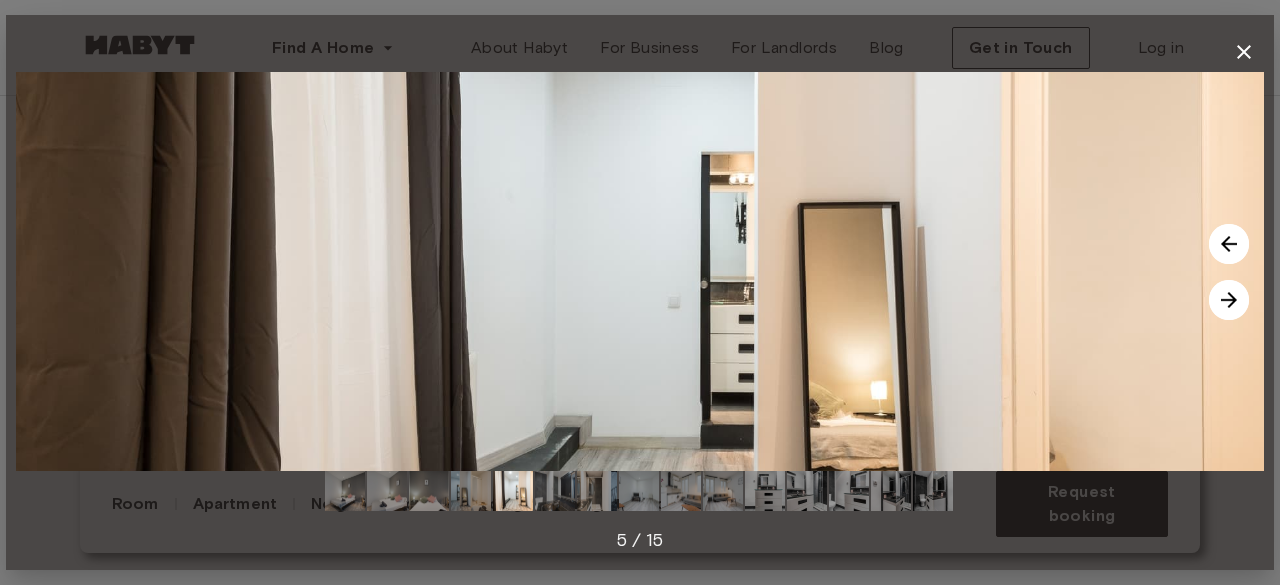 click at bounding box center [640, 271] 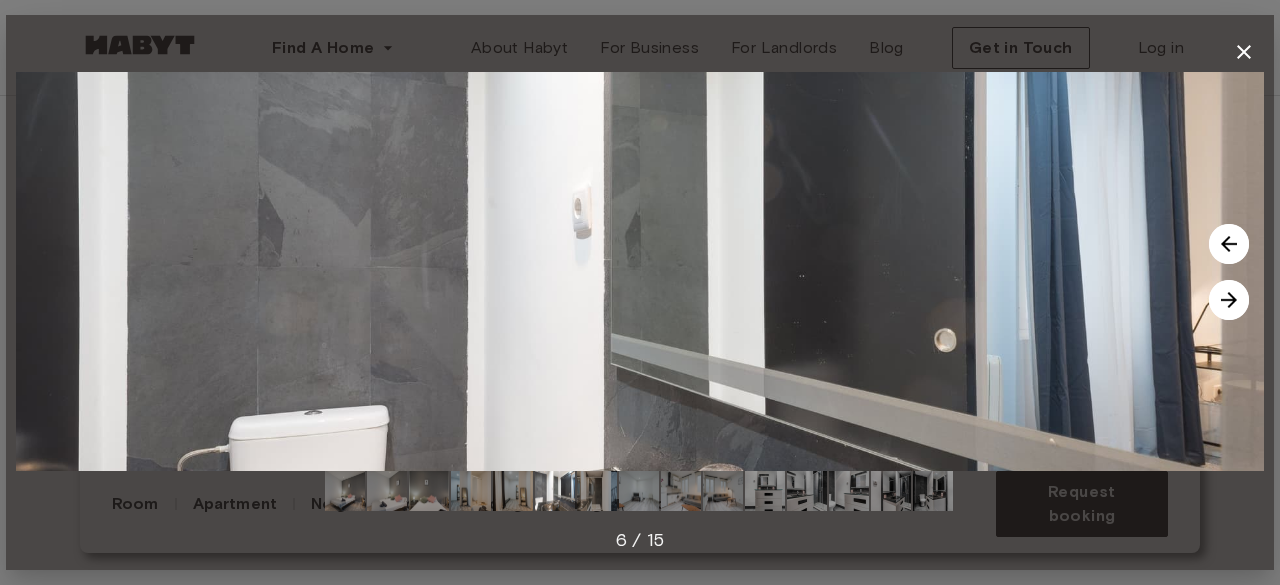 click at bounding box center (1229, 300) 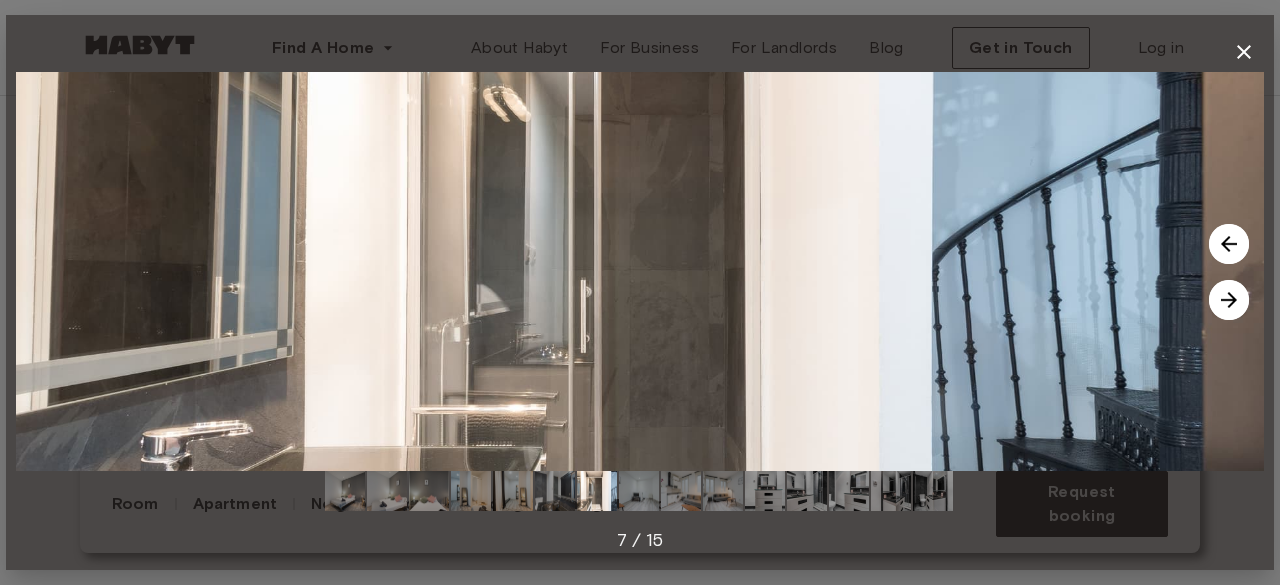 click at bounding box center (1229, 300) 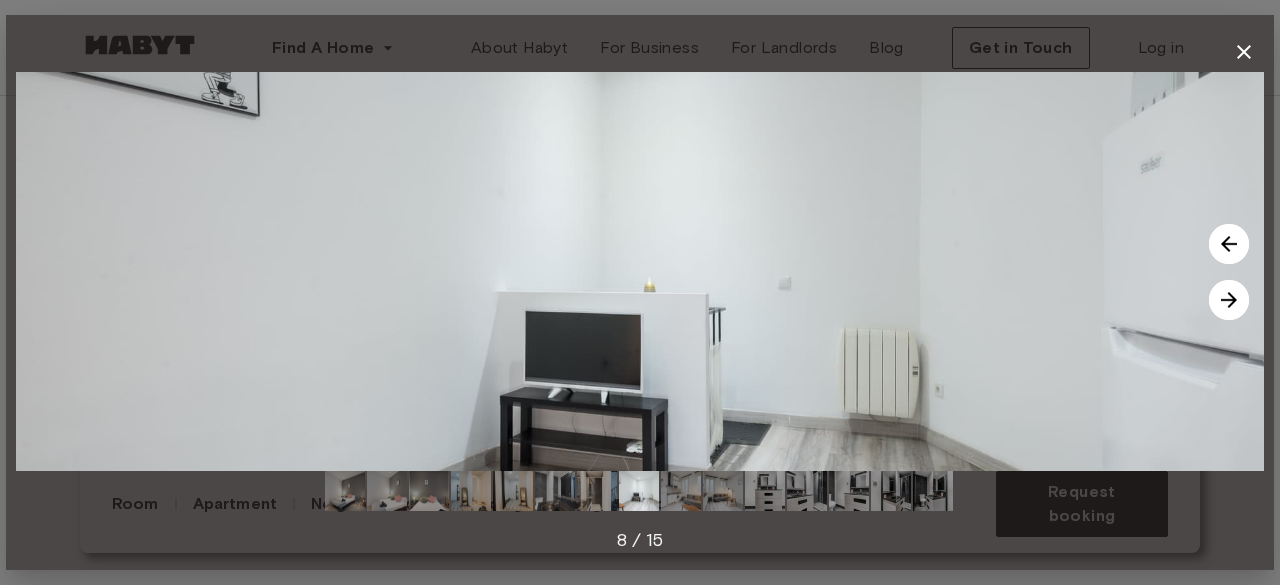 click at bounding box center [1229, 300] 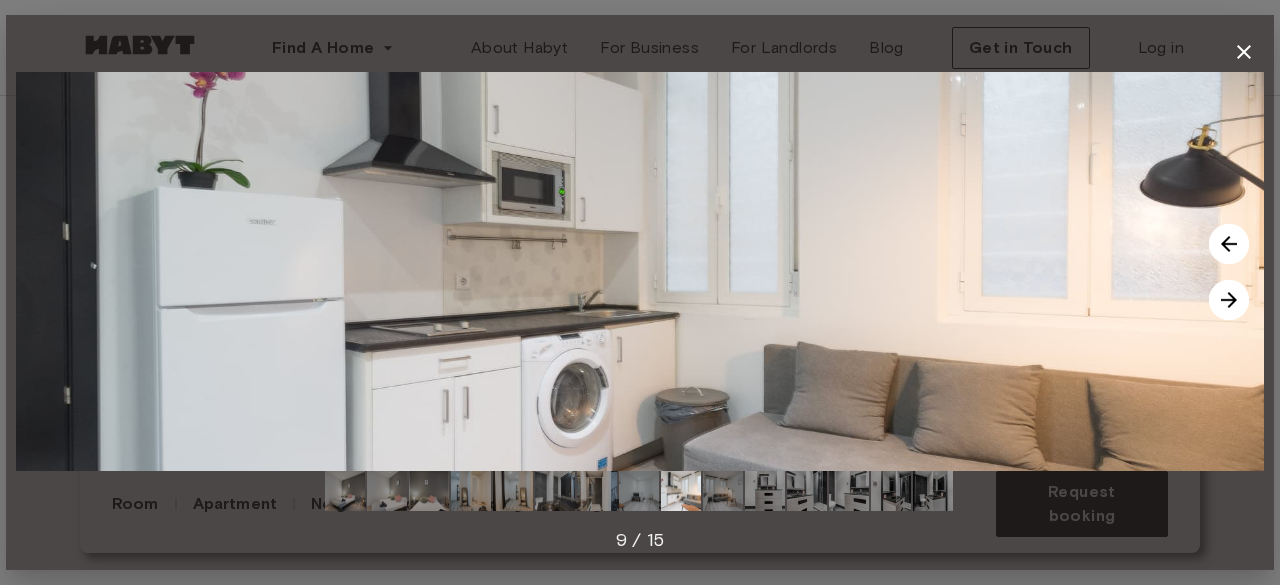 click at bounding box center [1229, 300] 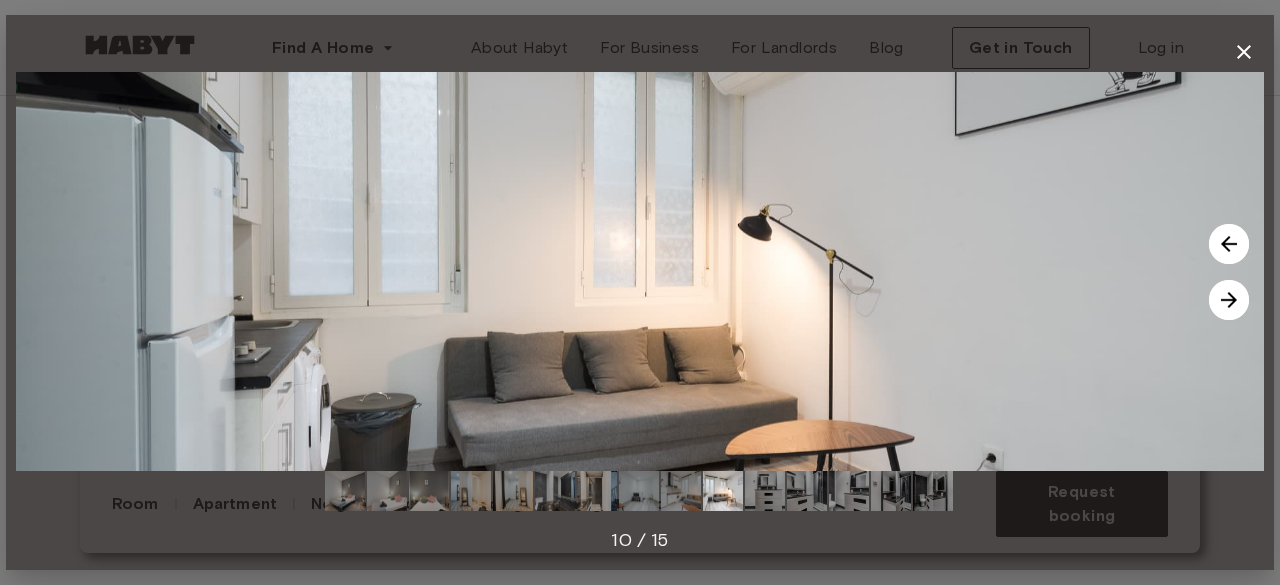 click 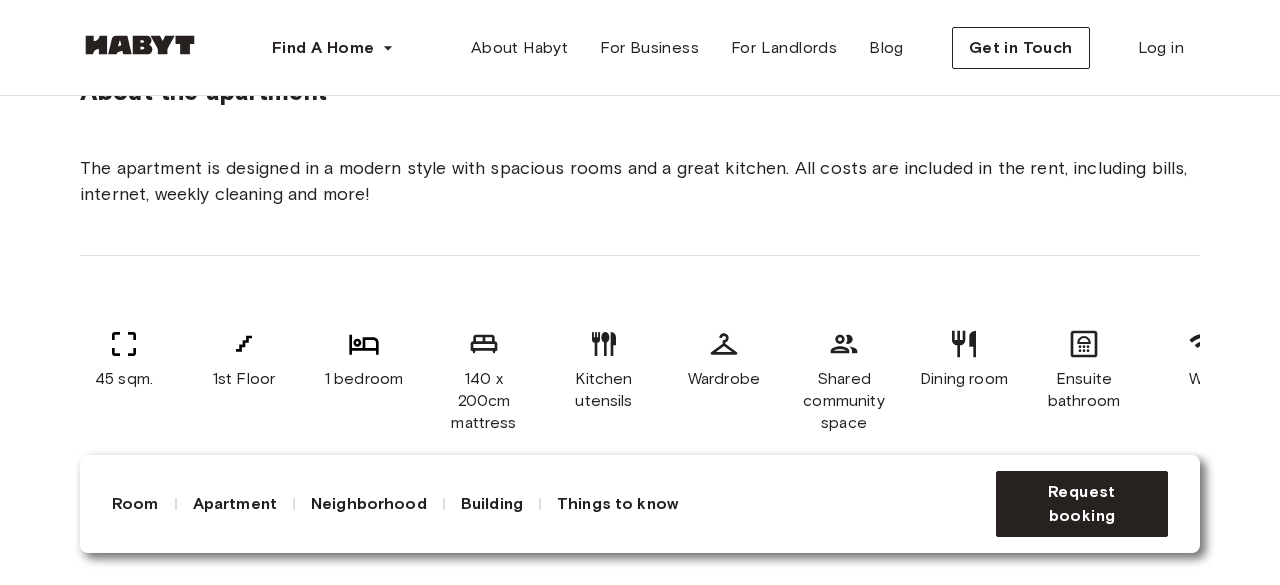 scroll, scrollTop: 700, scrollLeft: 0, axis: vertical 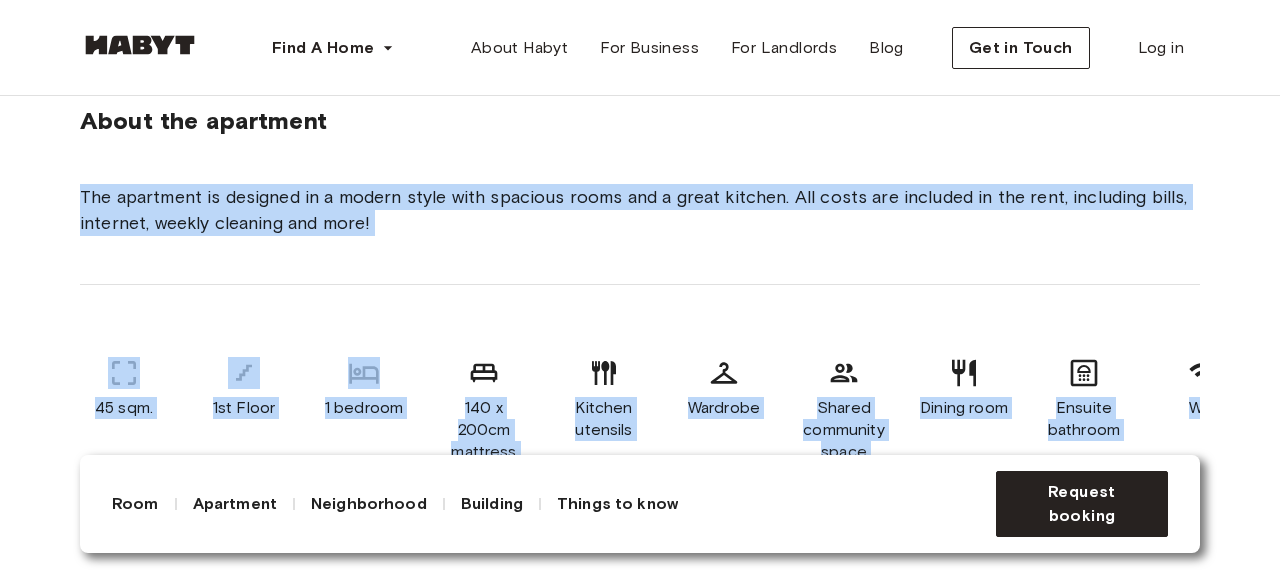 drag, startPoint x: 66, startPoint y: 174, endPoint x: 1269, endPoint y: 440, distance: 1232.0573 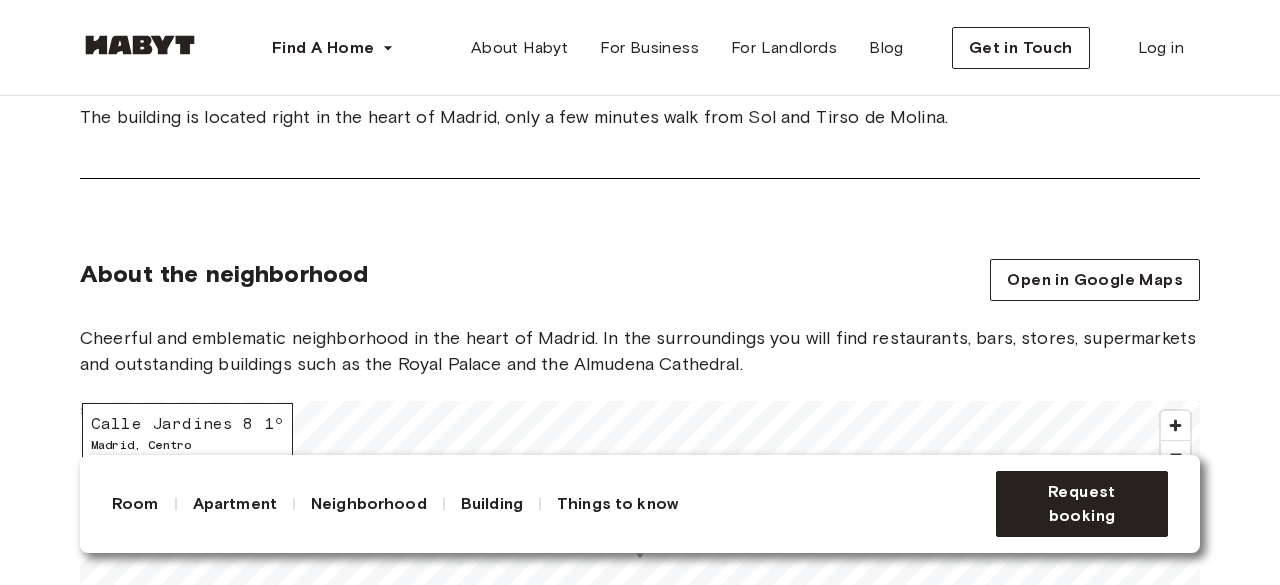 scroll, scrollTop: 1200, scrollLeft: 0, axis: vertical 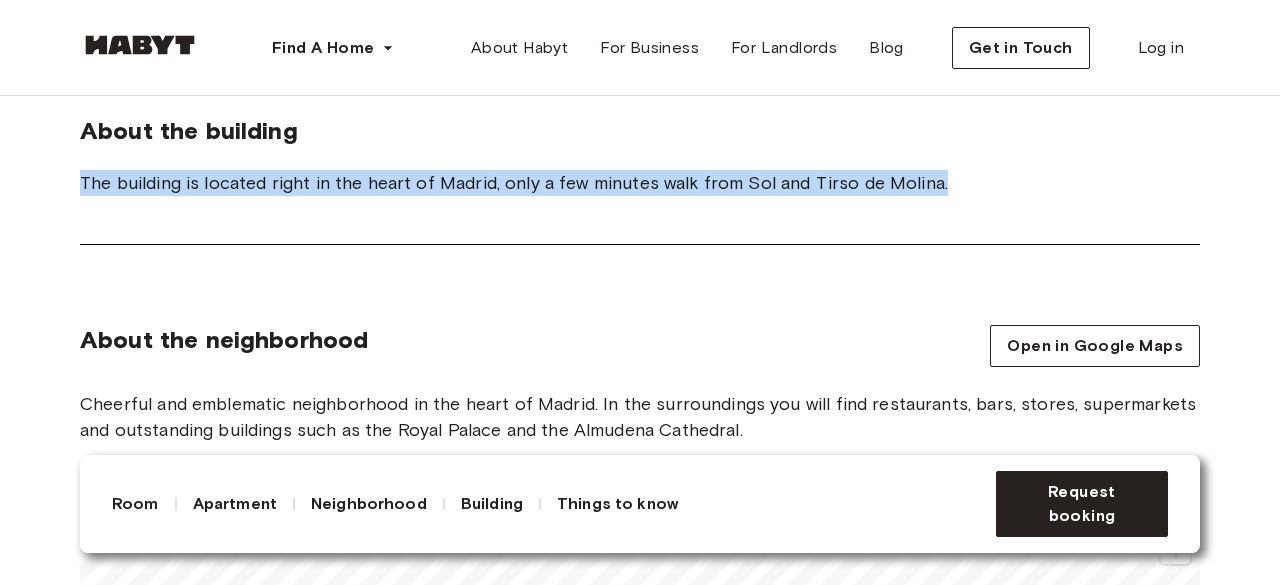 drag, startPoint x: 964, startPoint y: 182, endPoint x: 81, endPoint y: 171, distance: 883.06854 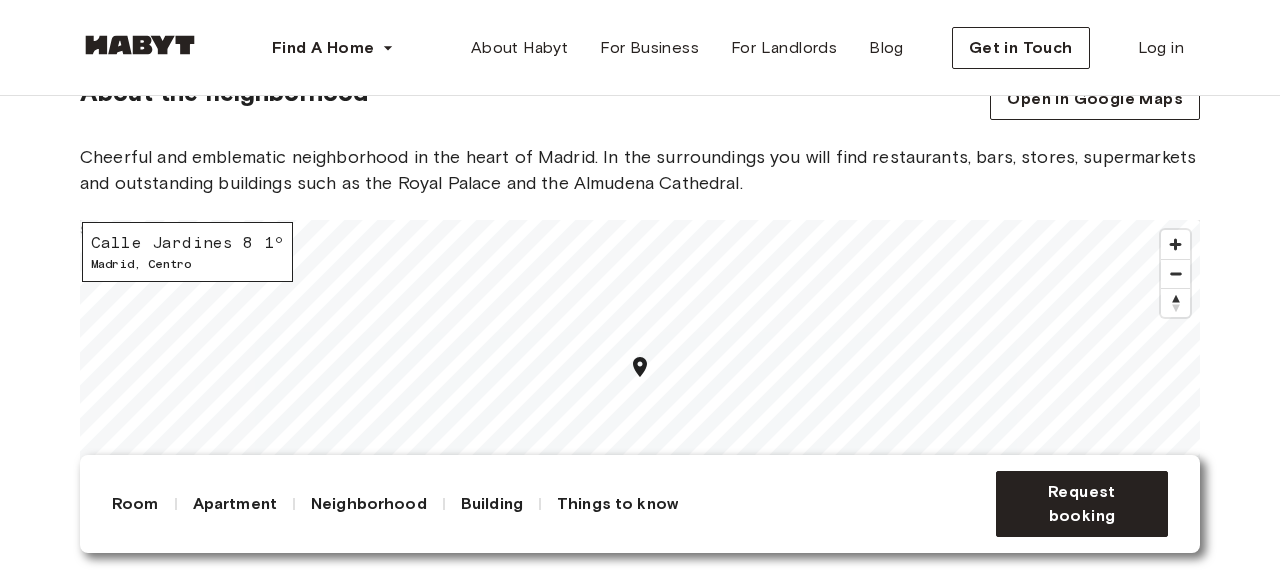 scroll, scrollTop: 1500, scrollLeft: 0, axis: vertical 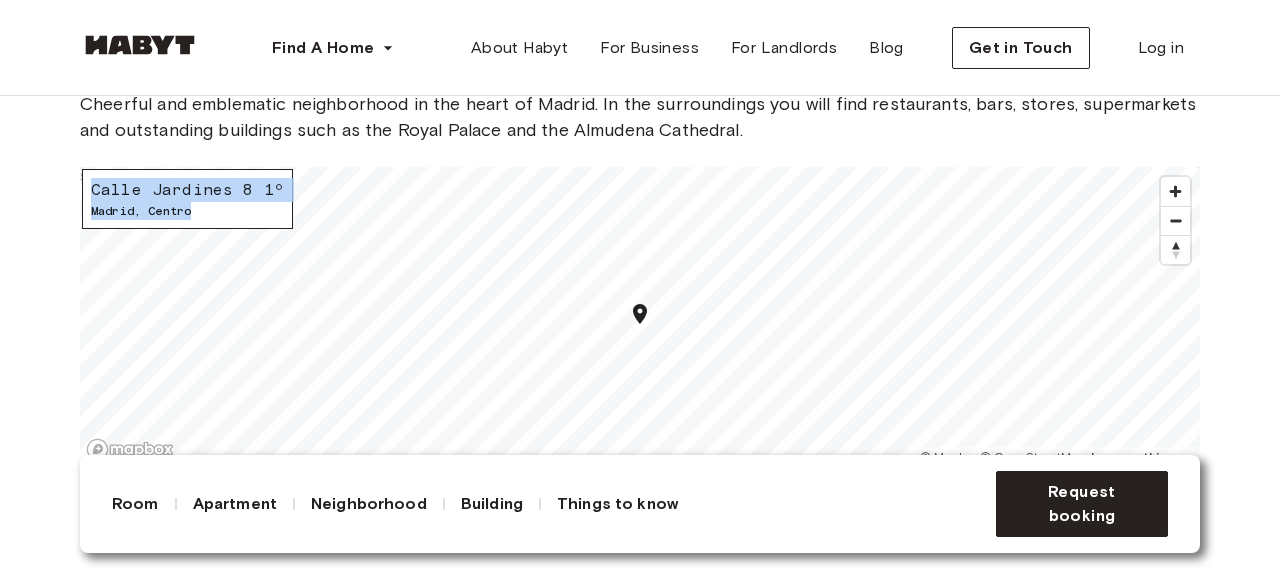 drag, startPoint x: 170, startPoint y: 210, endPoint x: 86, endPoint y: 177, distance: 90.24966 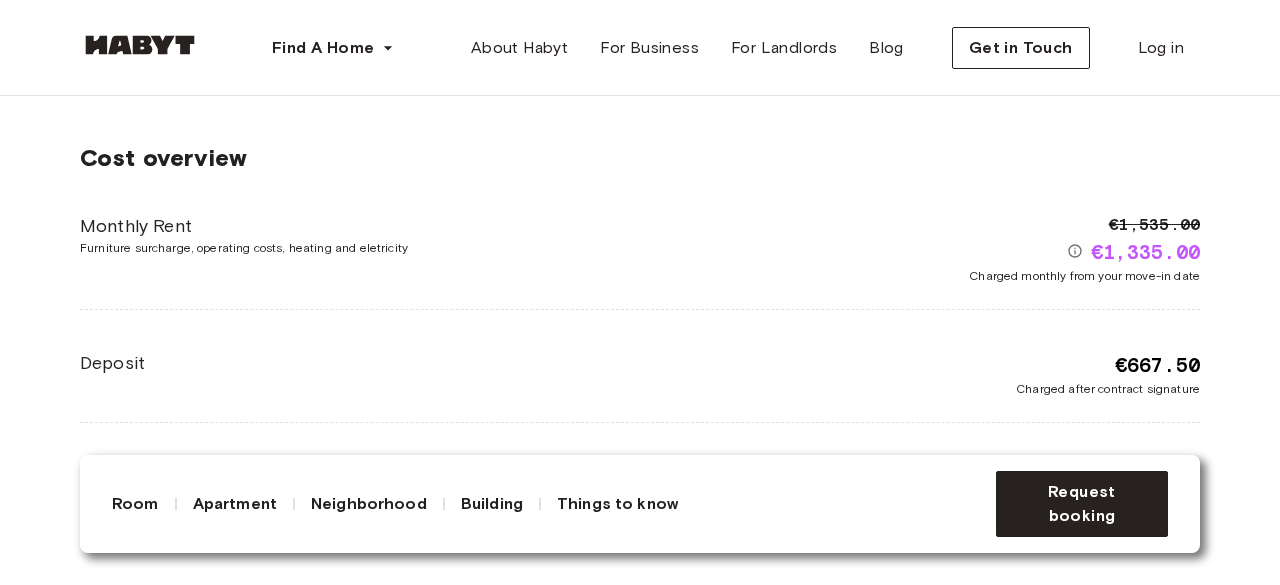 scroll, scrollTop: 2600, scrollLeft: 0, axis: vertical 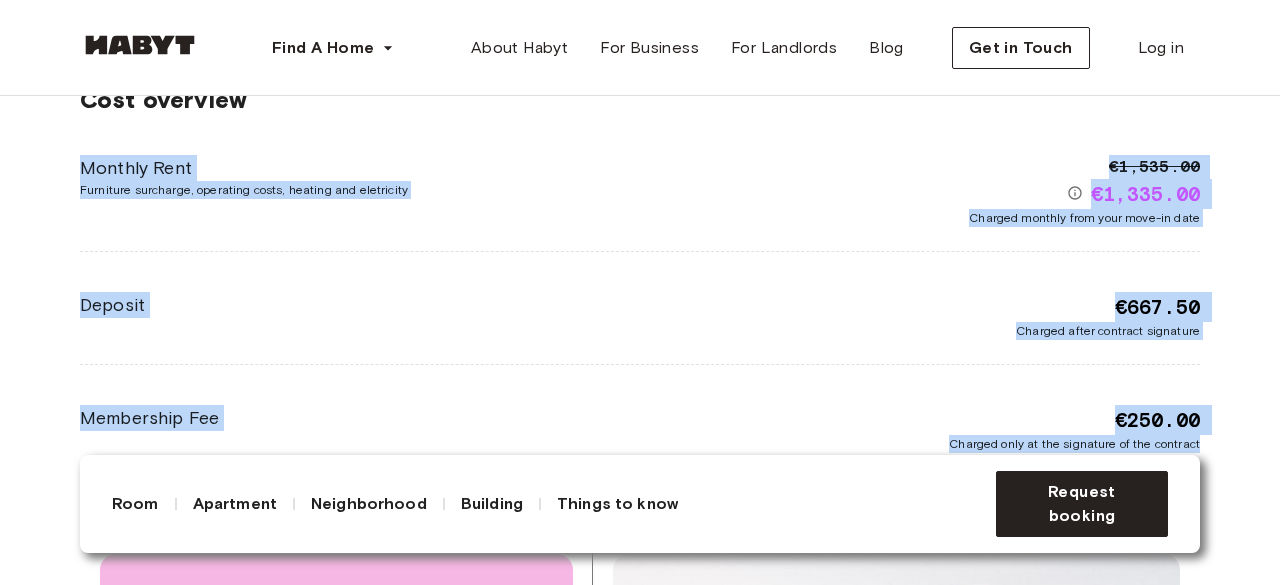 drag, startPoint x: 47, startPoint y: 160, endPoint x: 1207, endPoint y: 461, distance: 1198.416 